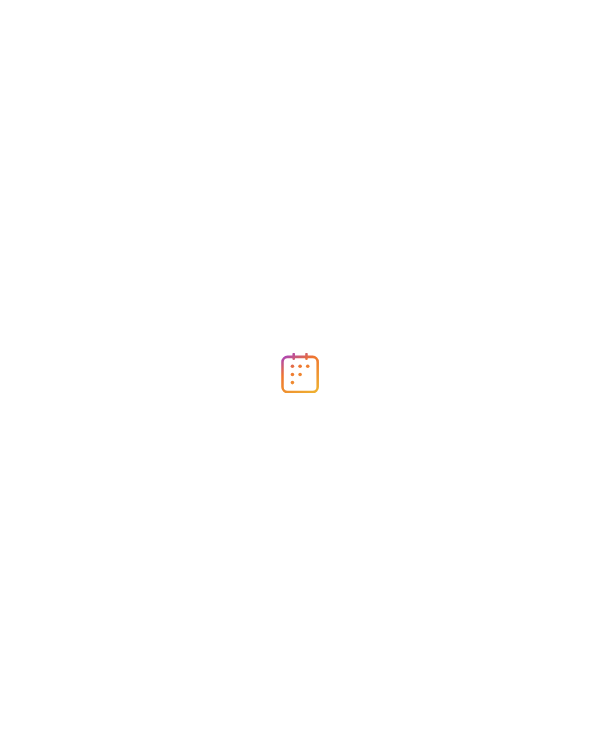 scroll, scrollTop: 0, scrollLeft: 0, axis: both 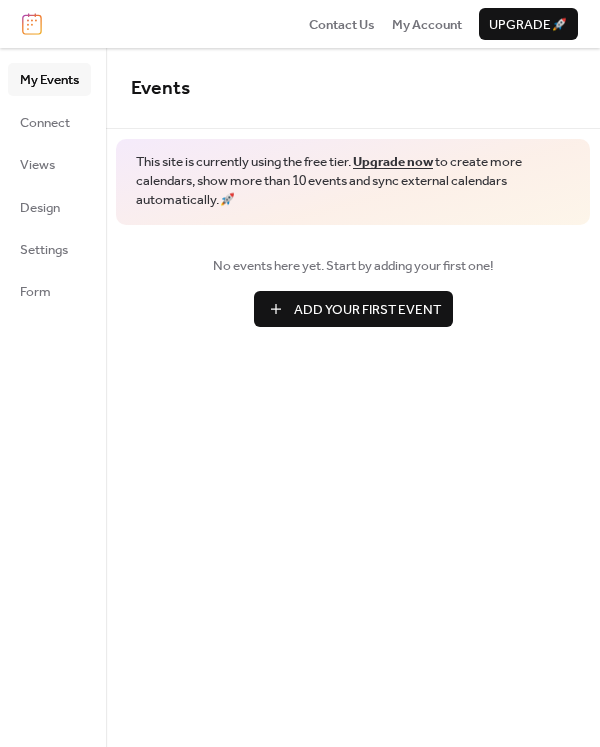 click on "Add Your First Event" at bounding box center (367, 310) 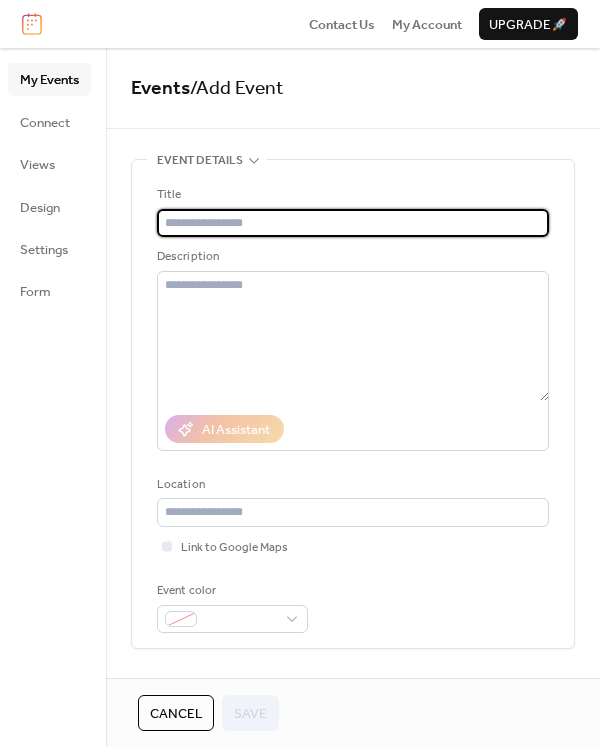 click at bounding box center [353, 223] 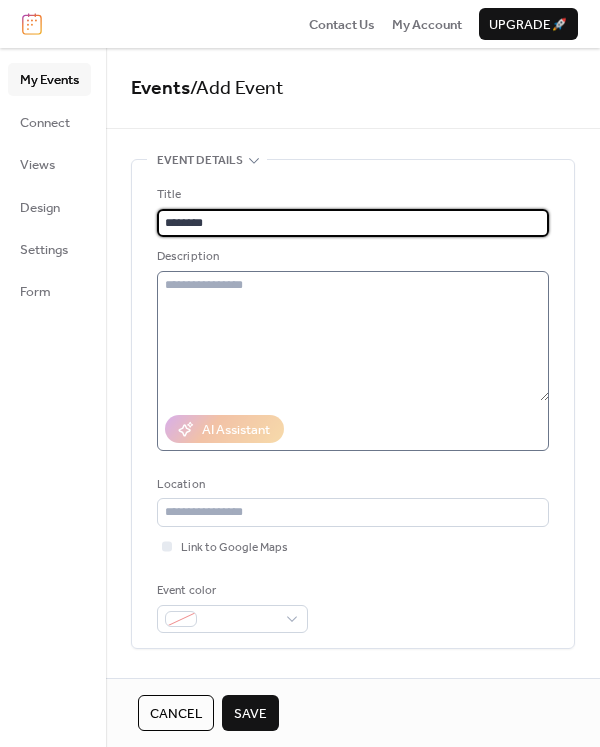 type on "********" 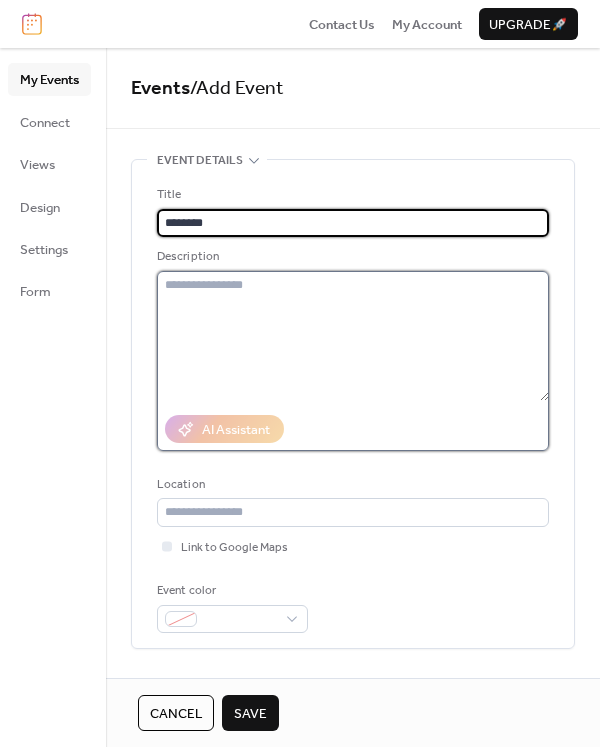 click at bounding box center (353, 336) 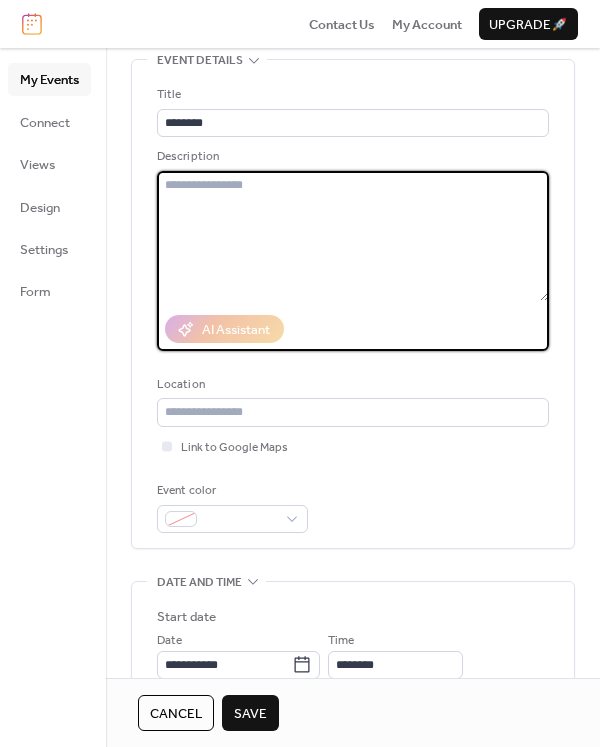 scroll, scrollTop: 200, scrollLeft: 0, axis: vertical 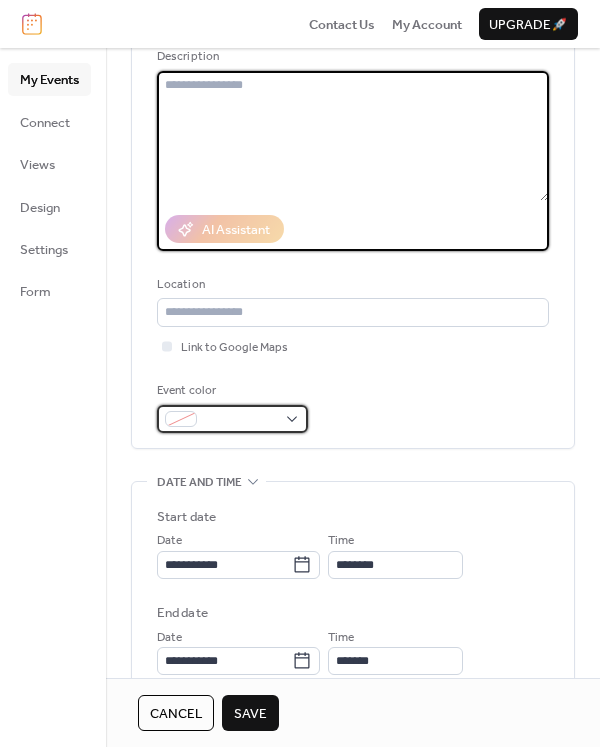 click at bounding box center [240, 420] 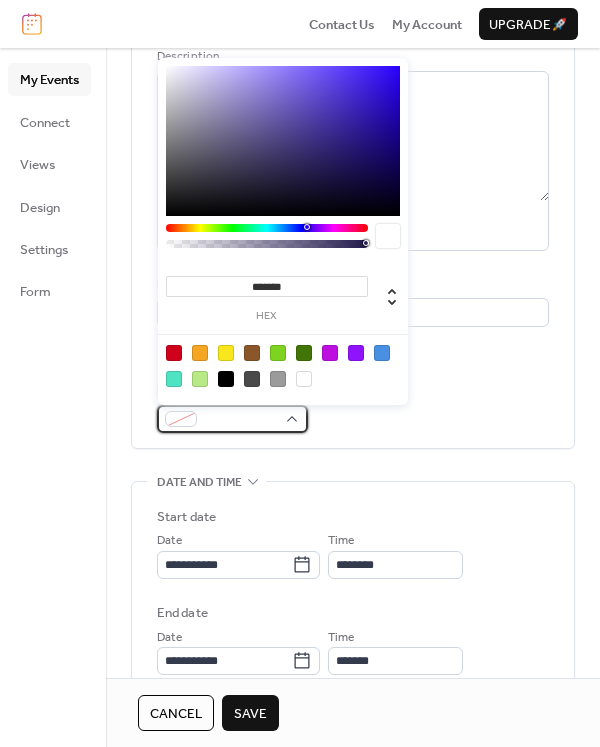 click at bounding box center [240, 420] 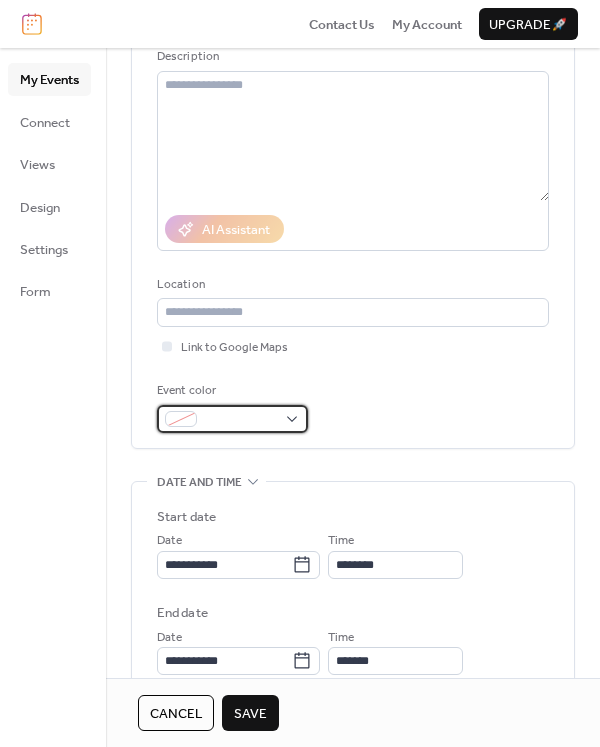click at bounding box center (240, 420) 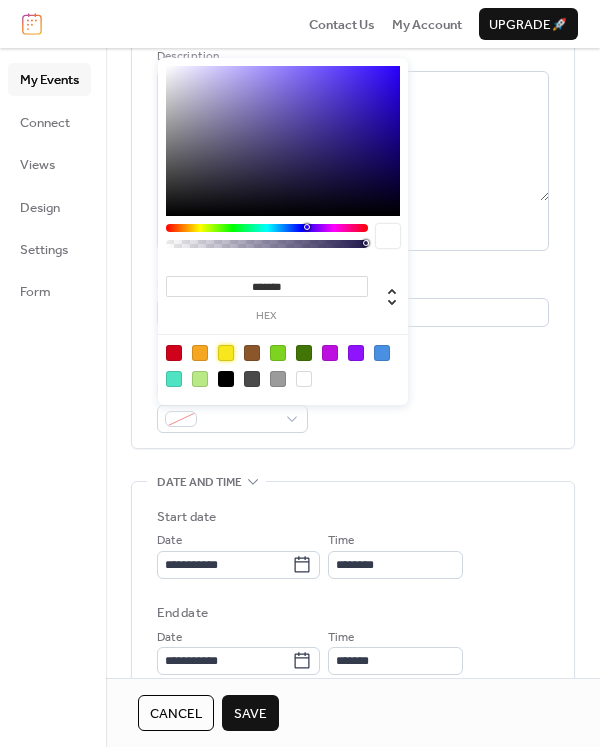 click at bounding box center [226, 353] 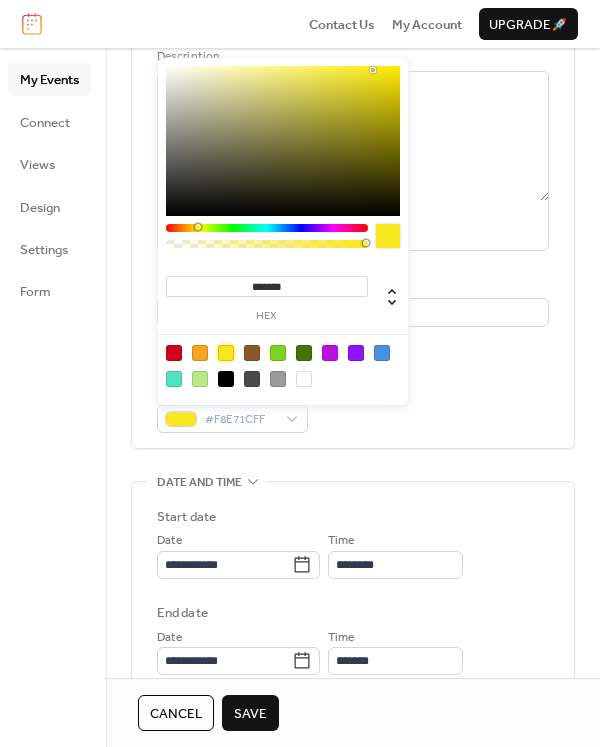 click at bounding box center [278, 353] 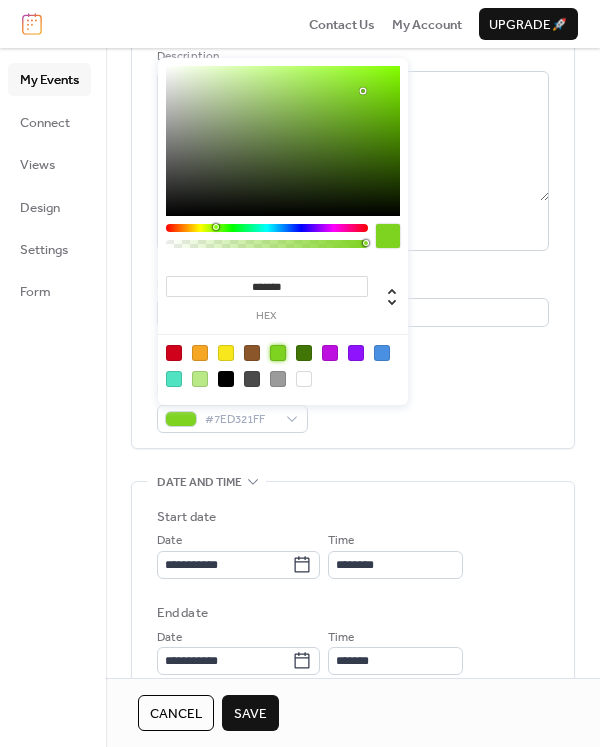 click at bounding box center [304, 353] 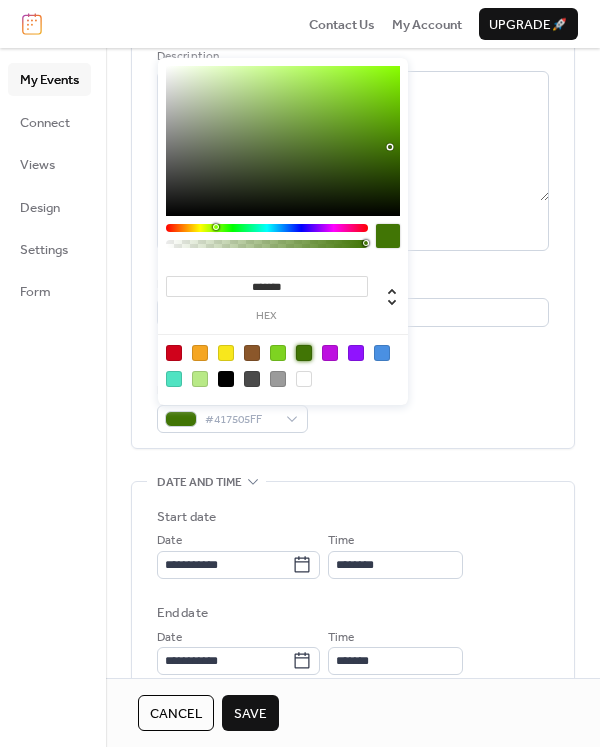 click at bounding box center (278, 353) 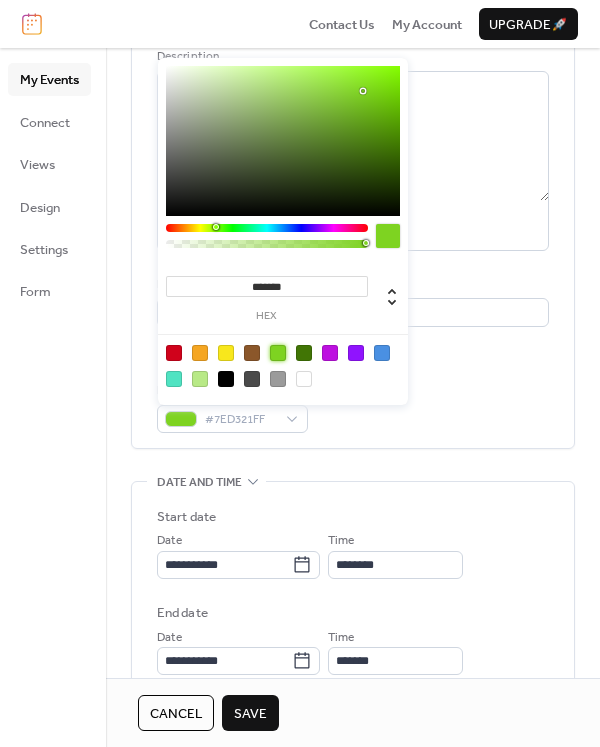 click on "Event color #7ED321FF" at bounding box center [353, 407] 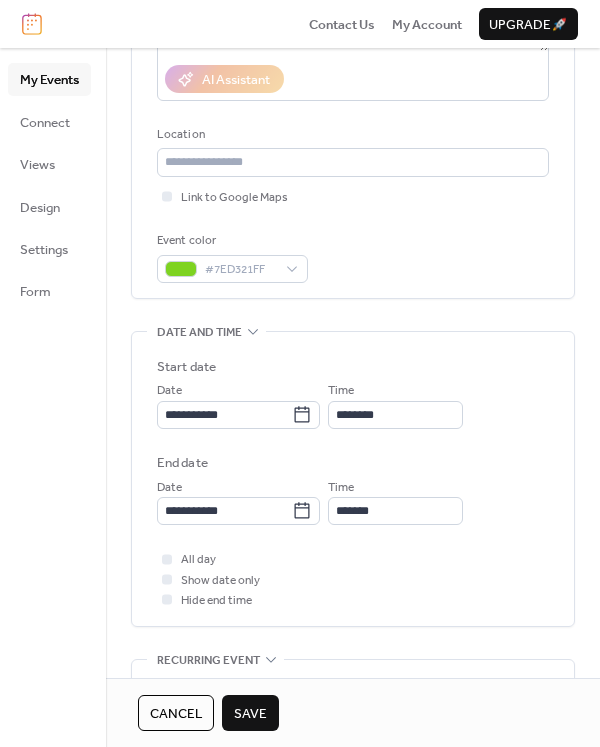 scroll, scrollTop: 400, scrollLeft: 0, axis: vertical 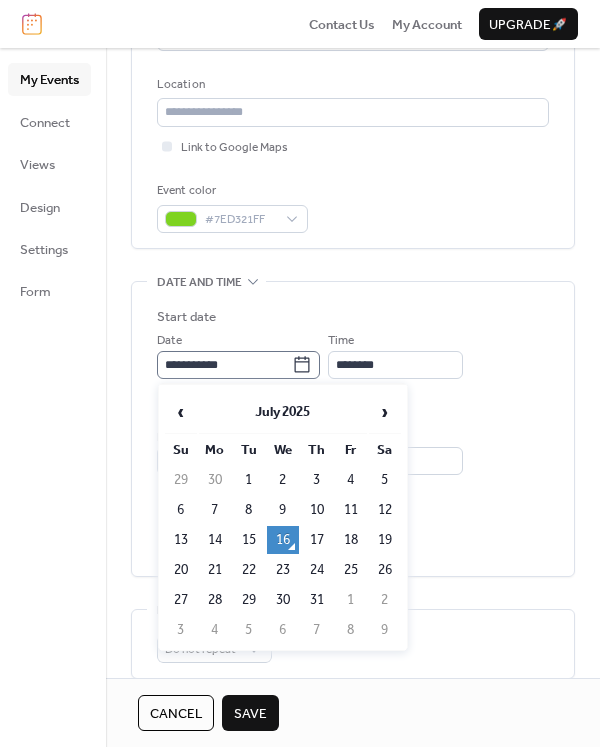click 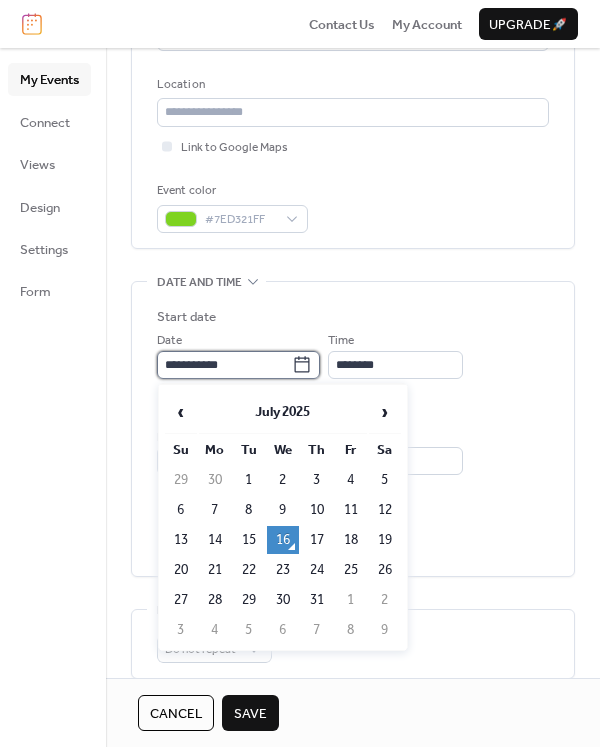 click on "**********" at bounding box center (224, 365) 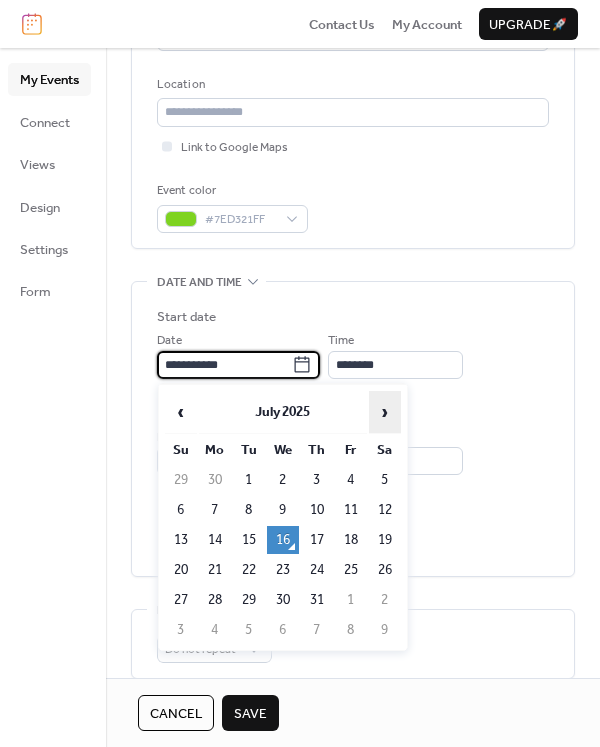 click on "›" at bounding box center (385, 412) 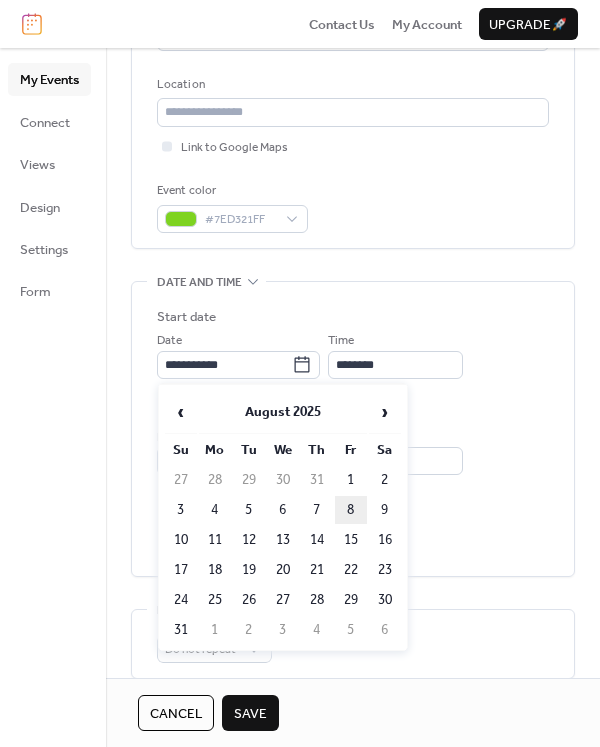 click on "8" at bounding box center [351, 510] 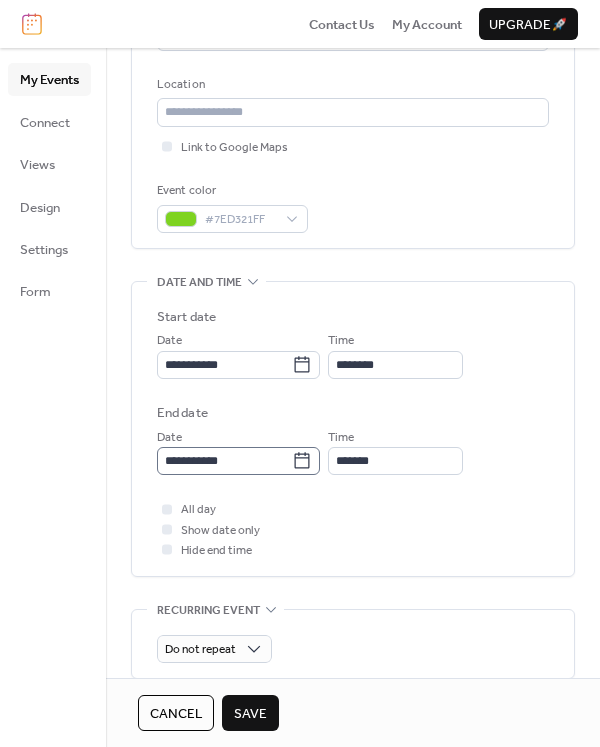 click 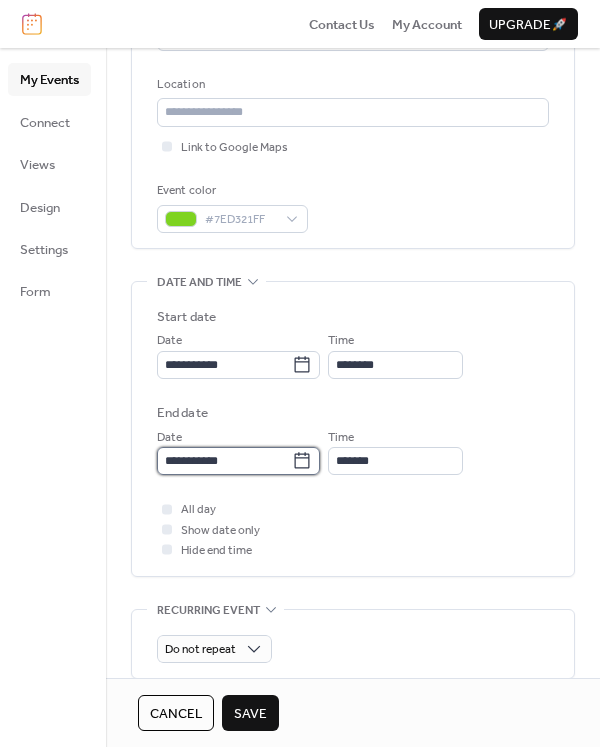 click on "**********" at bounding box center [224, 461] 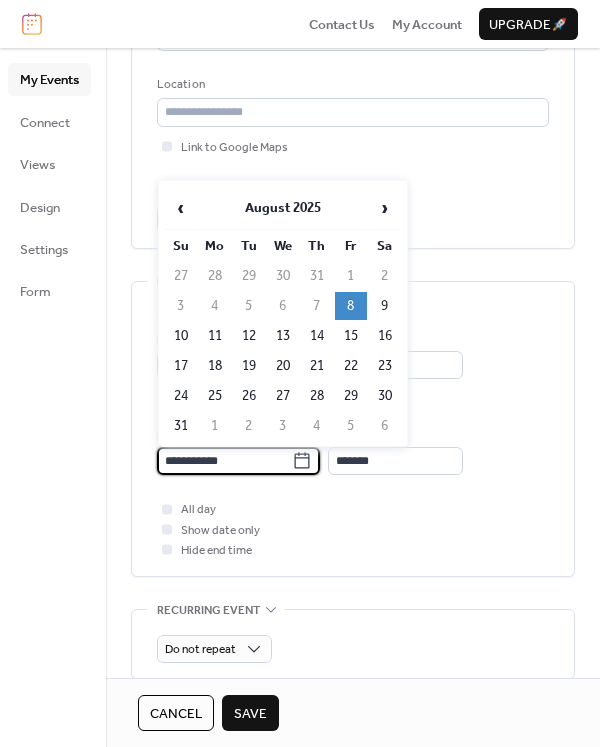 click on "**********" at bounding box center (353, 429) 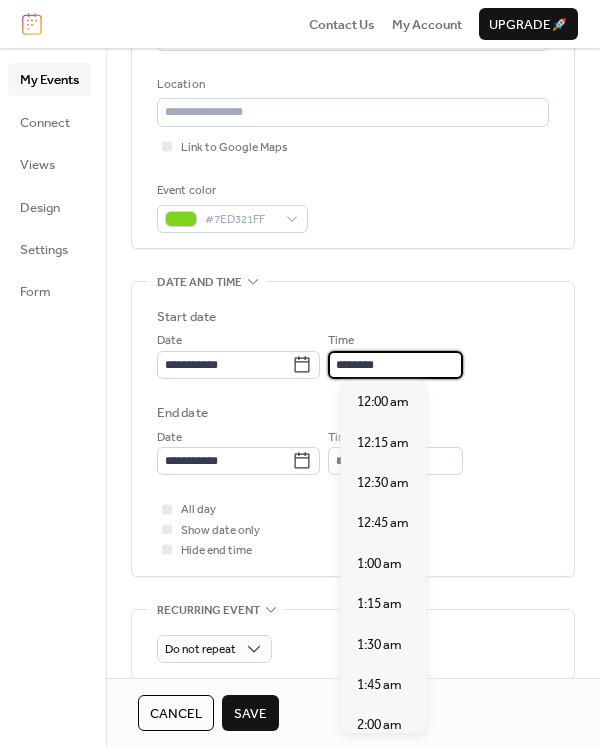 click on "********" at bounding box center (395, 365) 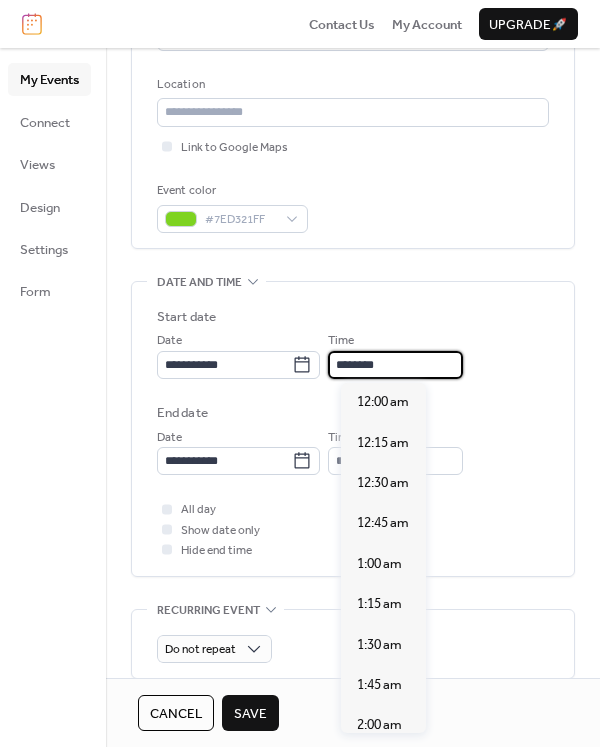 scroll, scrollTop: 1940, scrollLeft: 0, axis: vertical 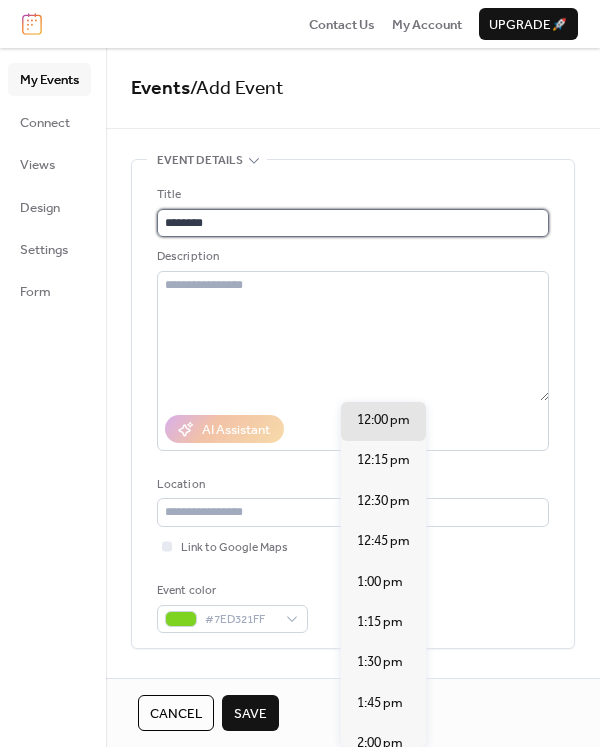 click on "********" at bounding box center [353, 223] 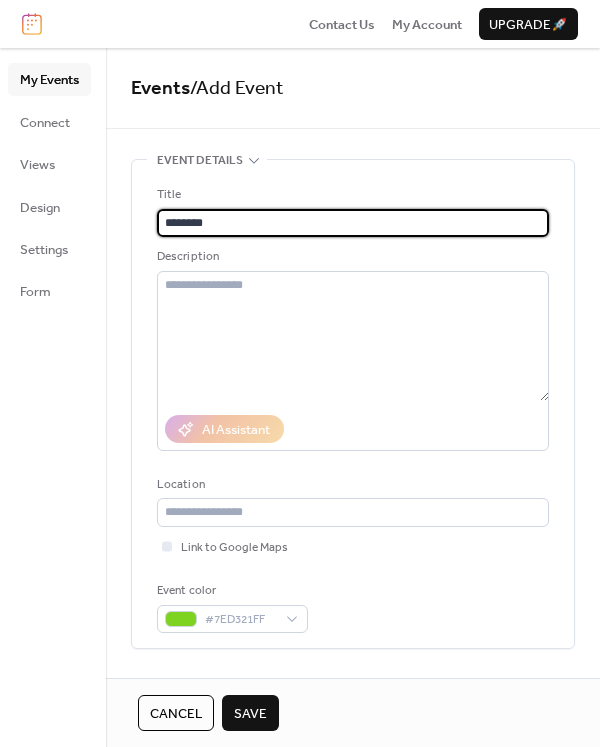 type on "**********" 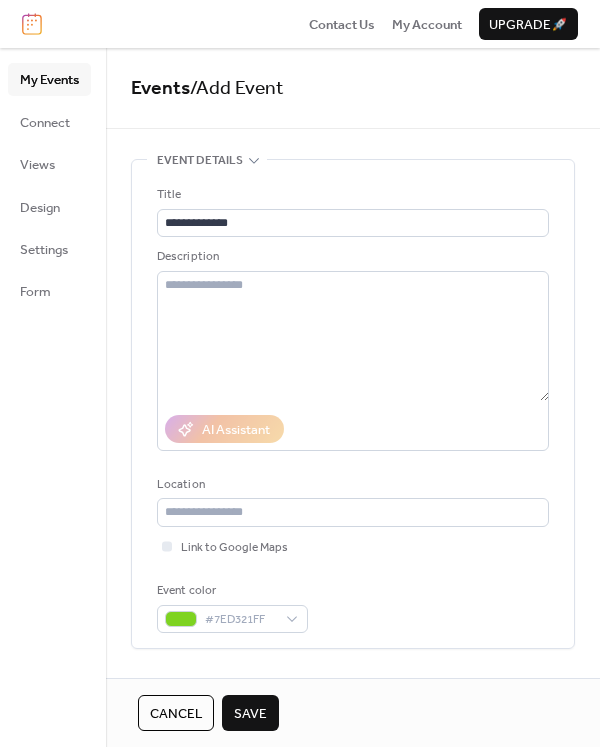click on "**********" at bounding box center (353, 404) 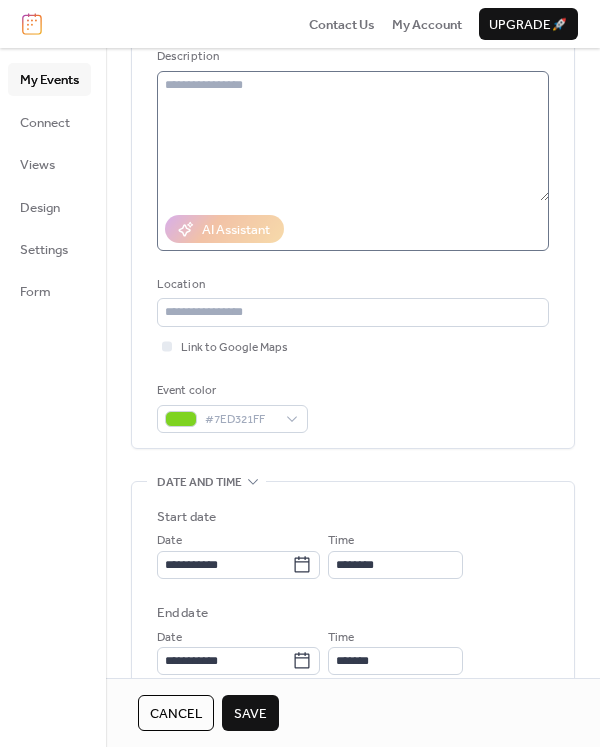 scroll, scrollTop: 300, scrollLeft: 0, axis: vertical 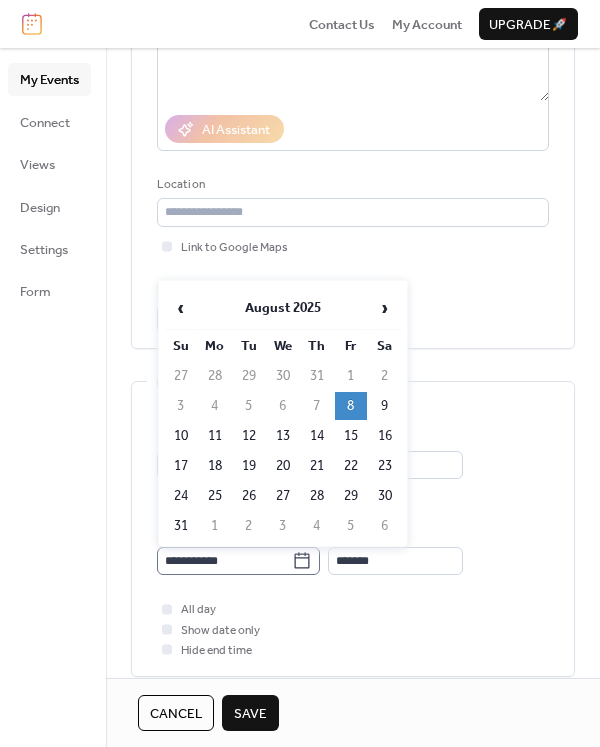 click 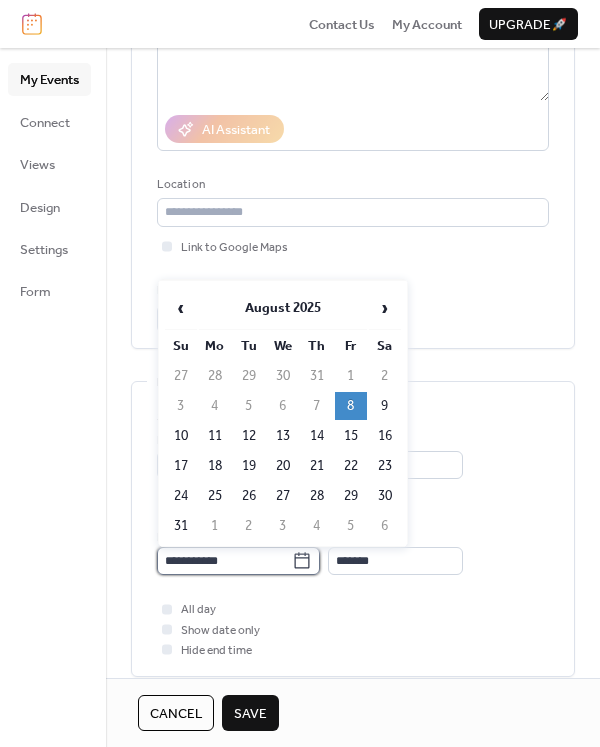 click on "**********" at bounding box center (224, 561) 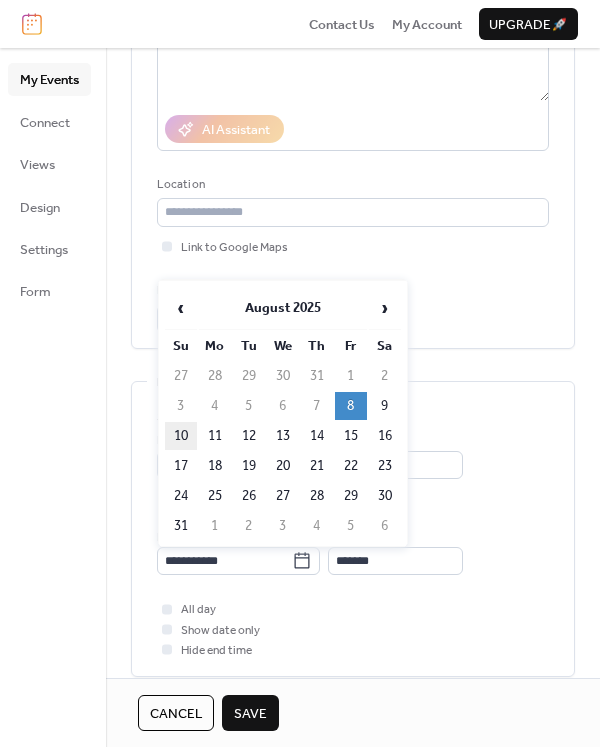 click on "10" at bounding box center [181, 436] 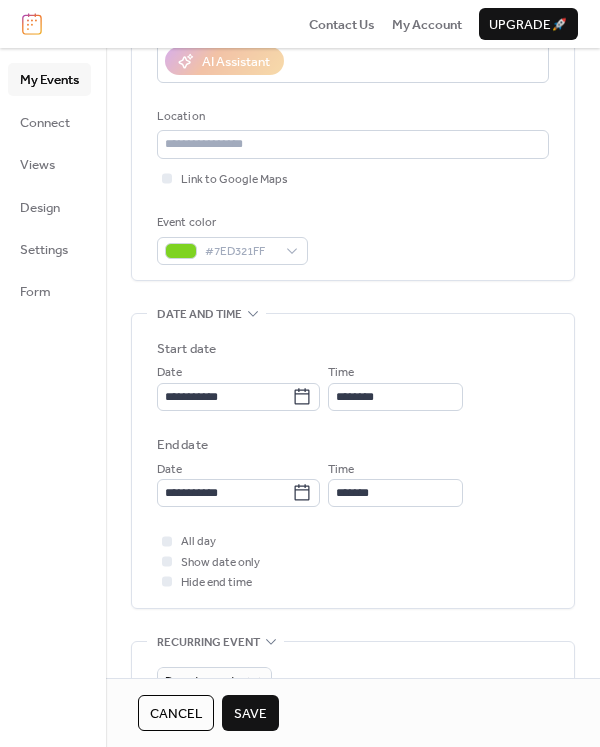scroll, scrollTop: 400, scrollLeft: 0, axis: vertical 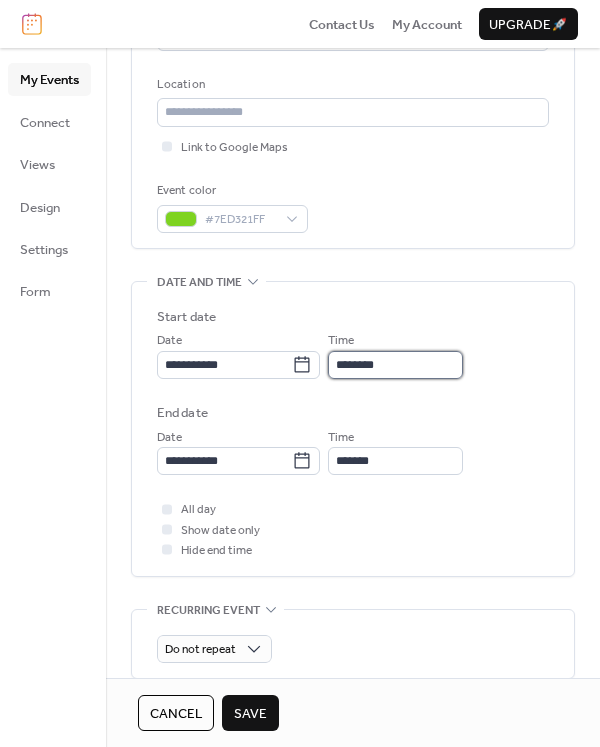 click on "********" at bounding box center [395, 365] 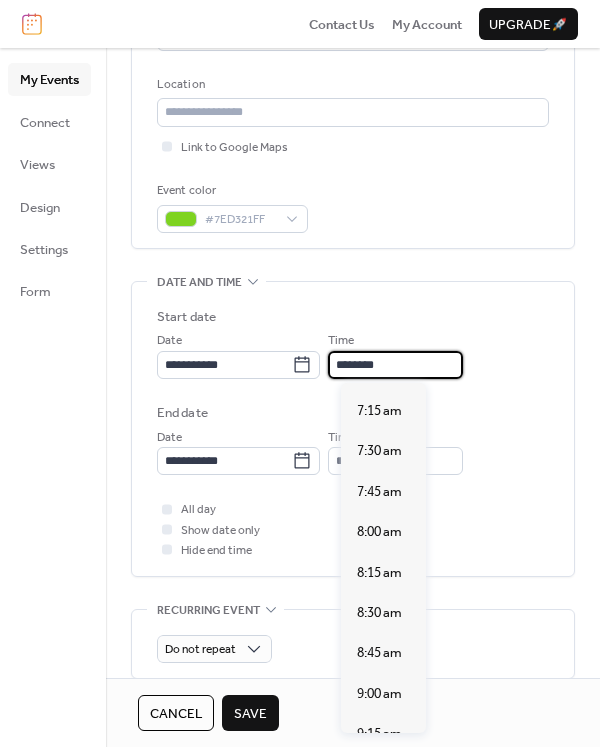 scroll, scrollTop: 1200, scrollLeft: 0, axis: vertical 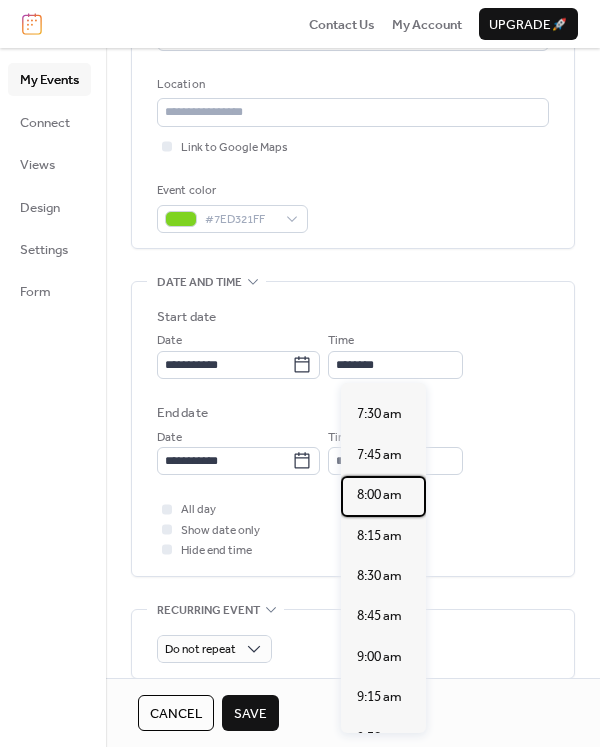 click on "8:00 am" at bounding box center [379, 495] 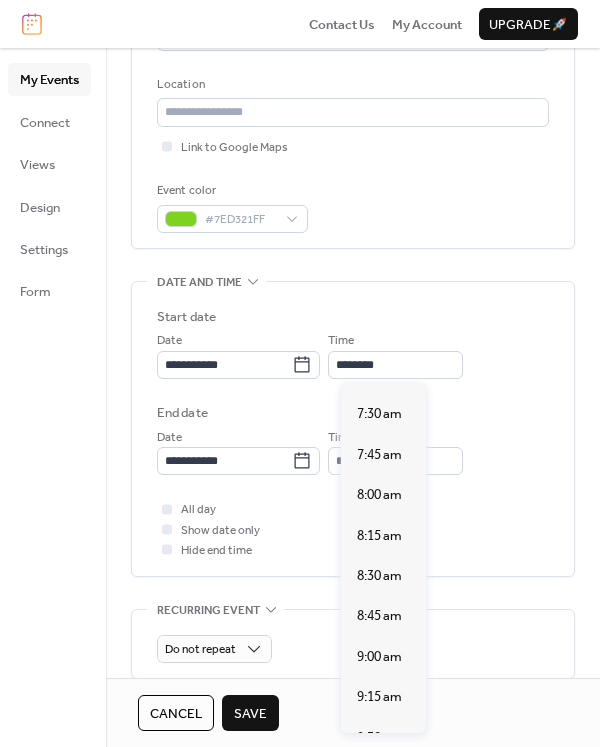 type on "*******" 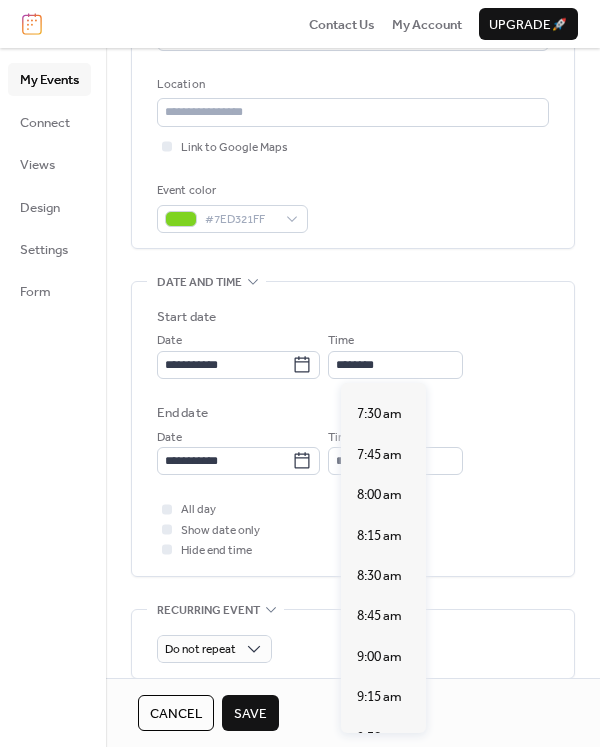 type on "*******" 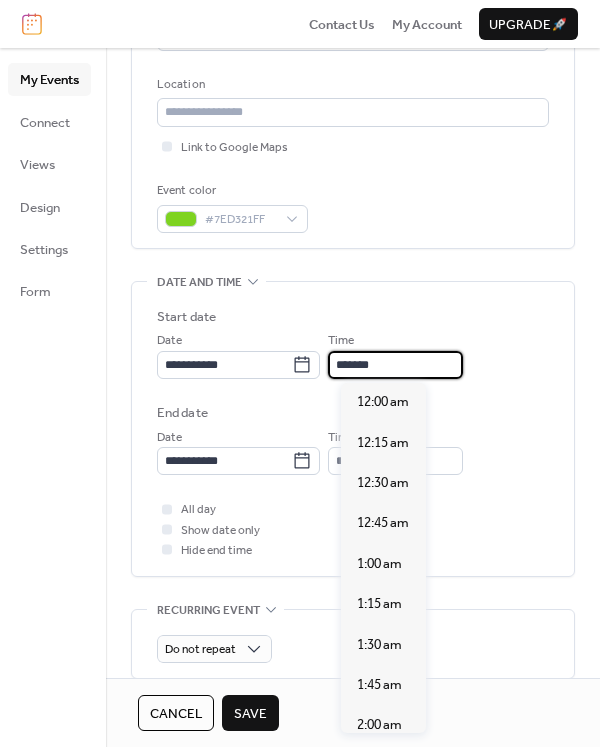 click on "*******" at bounding box center (395, 365) 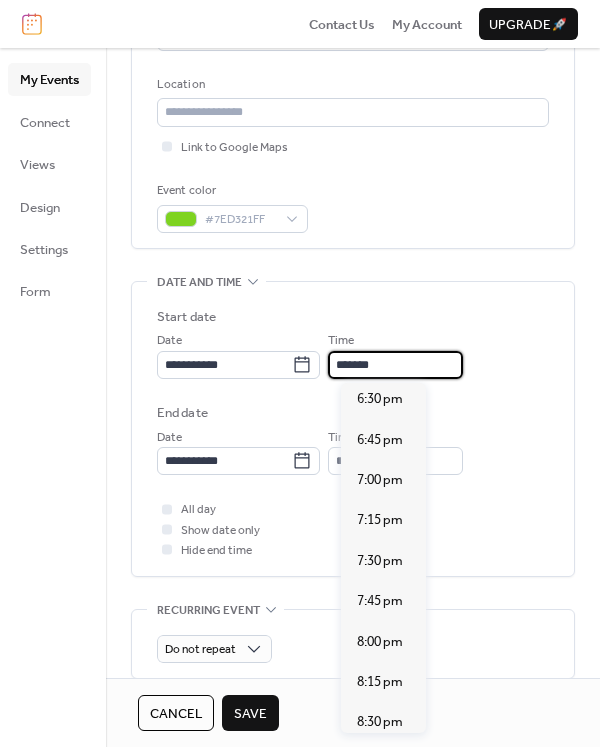 scroll, scrollTop: 3093, scrollLeft: 0, axis: vertical 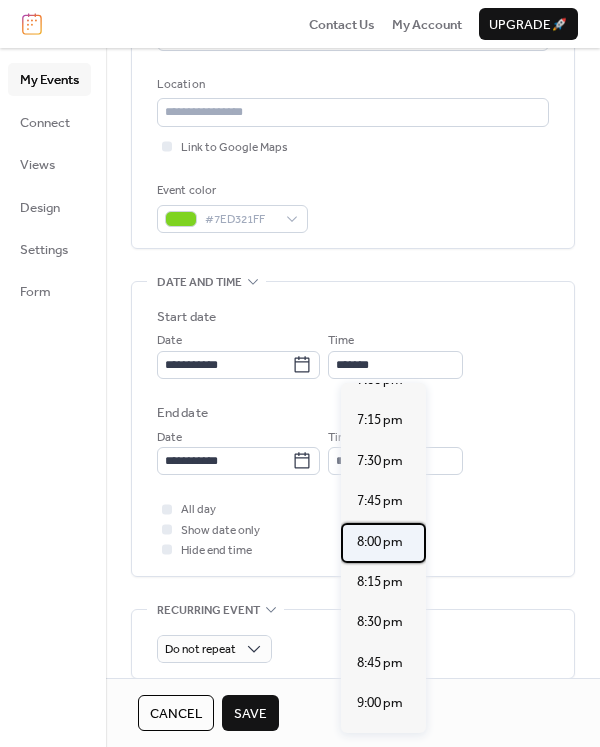 click on "8:00 pm" at bounding box center (380, 542) 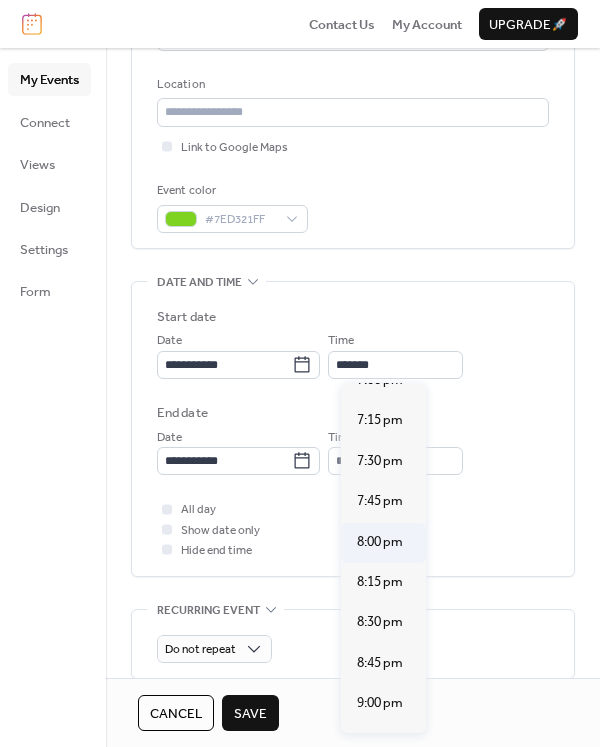 type on "*******" 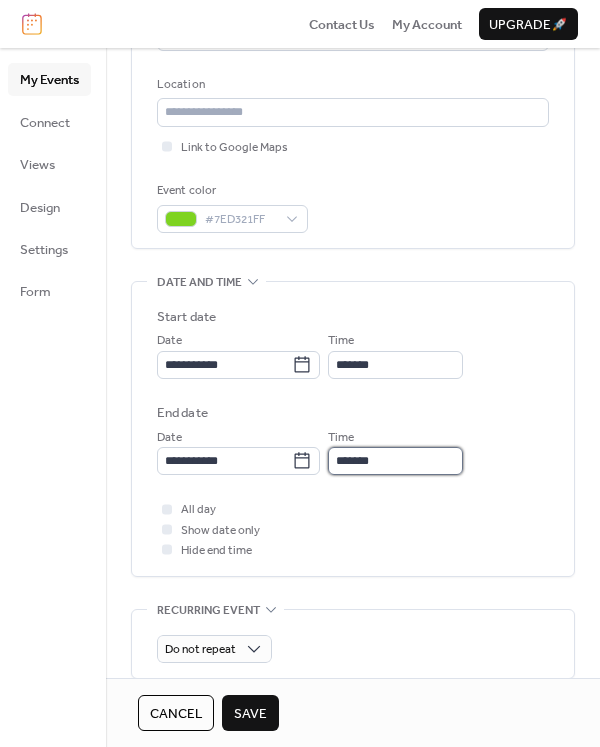 click on "*******" at bounding box center [395, 461] 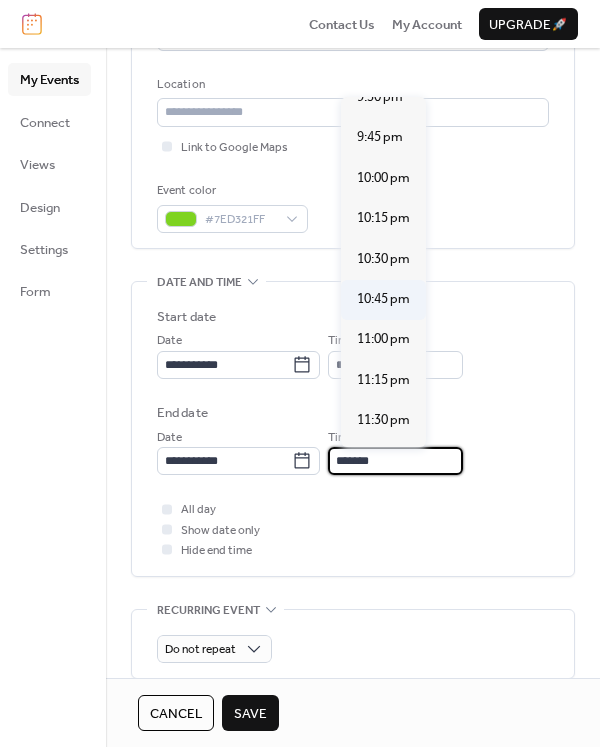 scroll, scrollTop: 3529, scrollLeft: 0, axis: vertical 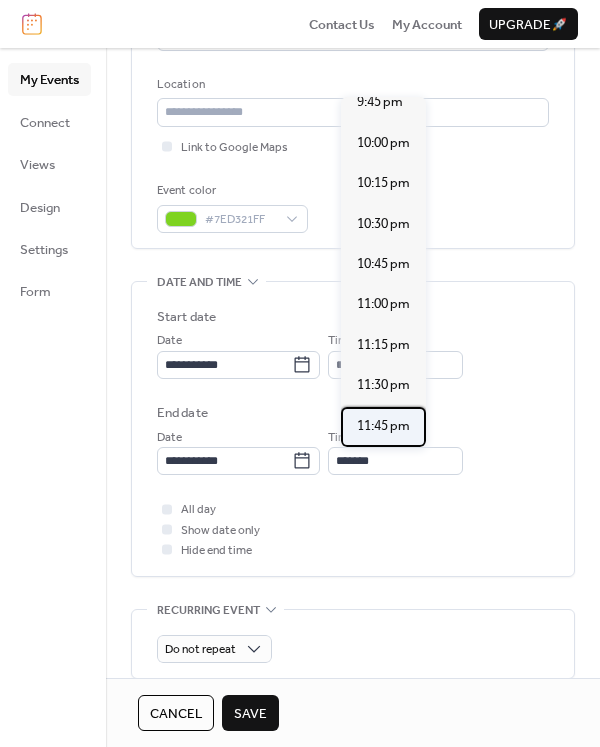 click on "11:45 pm" at bounding box center (383, 426) 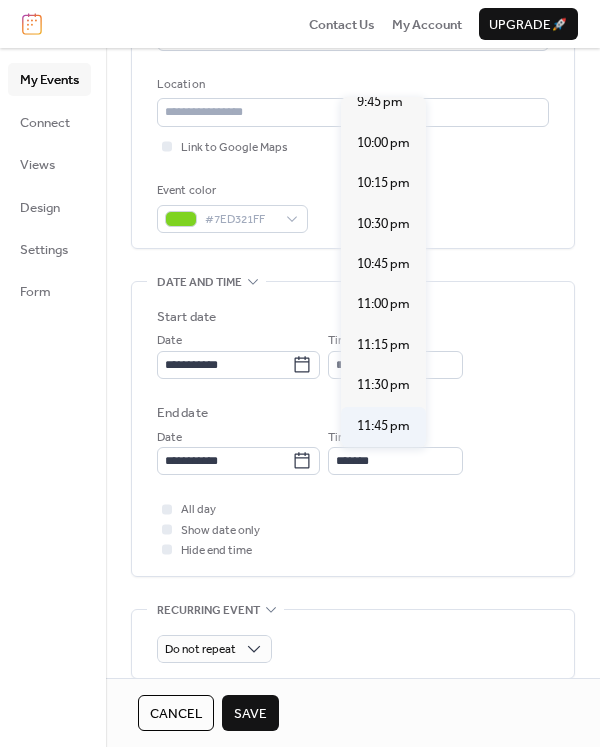 type on "********" 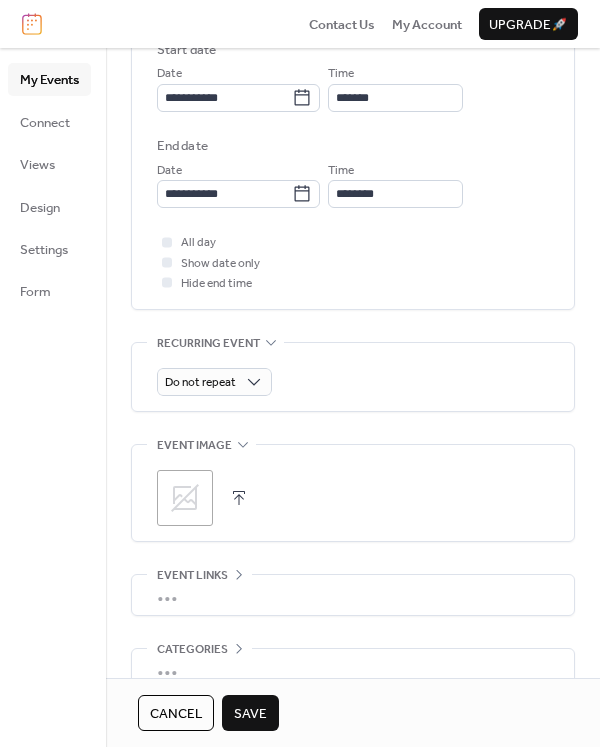 scroll, scrollTop: 700, scrollLeft: 0, axis: vertical 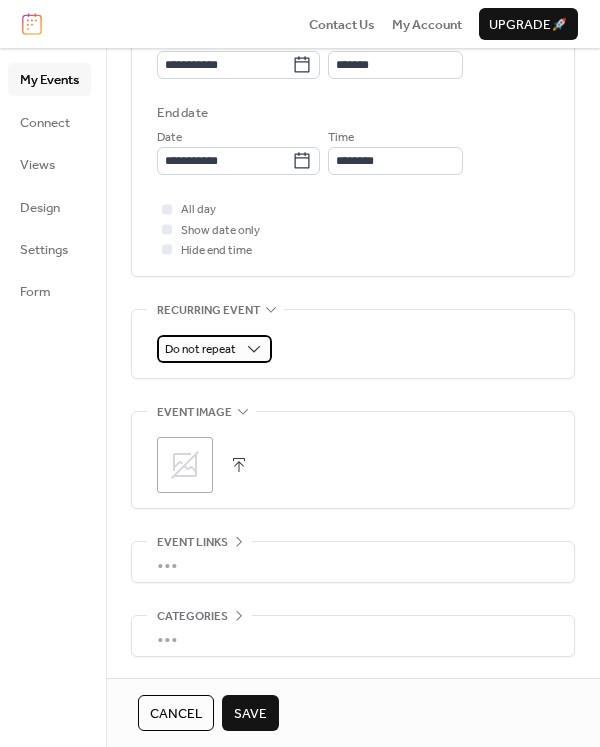 click on "Do not repeat" at bounding box center [200, 349] 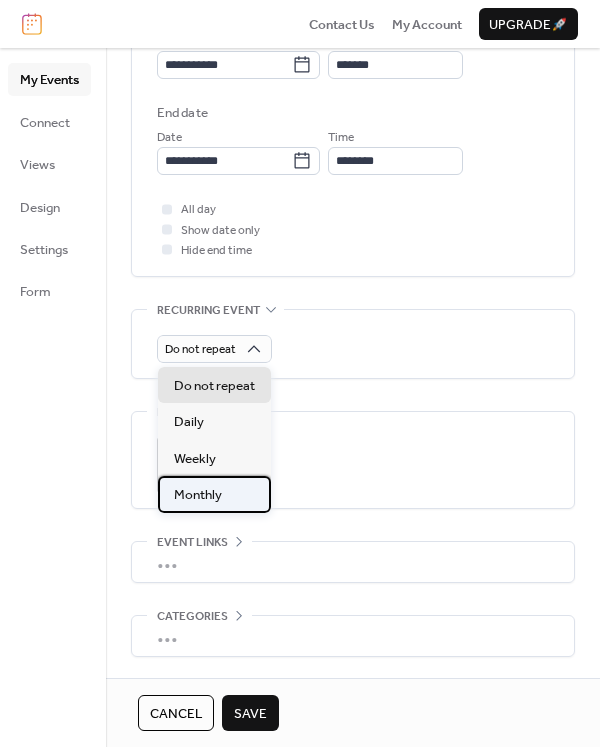 click on "Monthly" at bounding box center [198, 495] 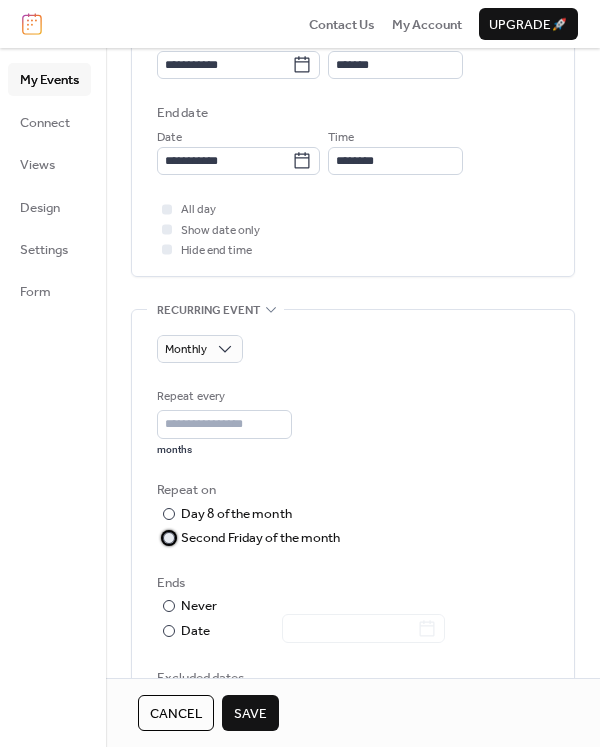 click at bounding box center (169, 538) 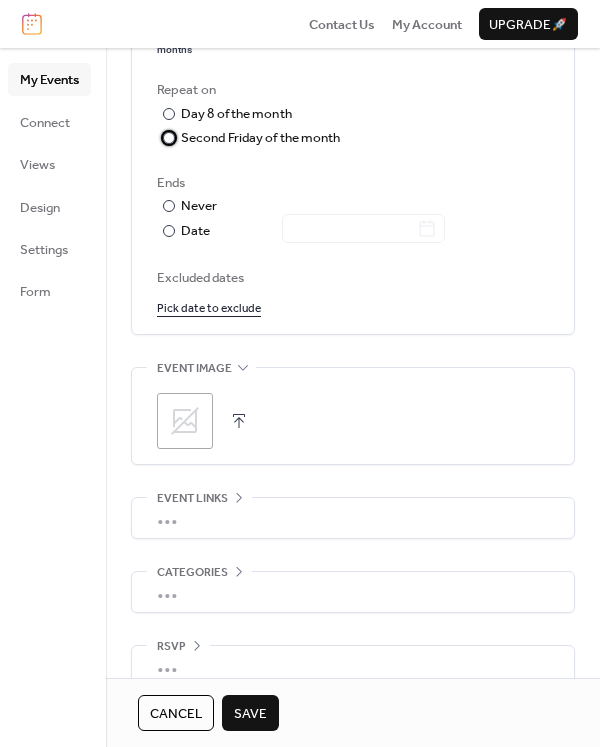 scroll, scrollTop: 1129, scrollLeft: 0, axis: vertical 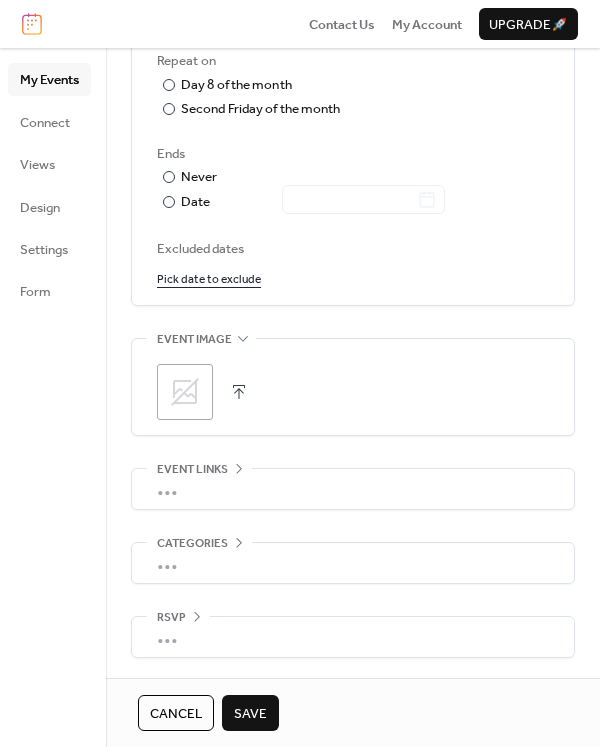 click on "•••" at bounding box center [353, 563] 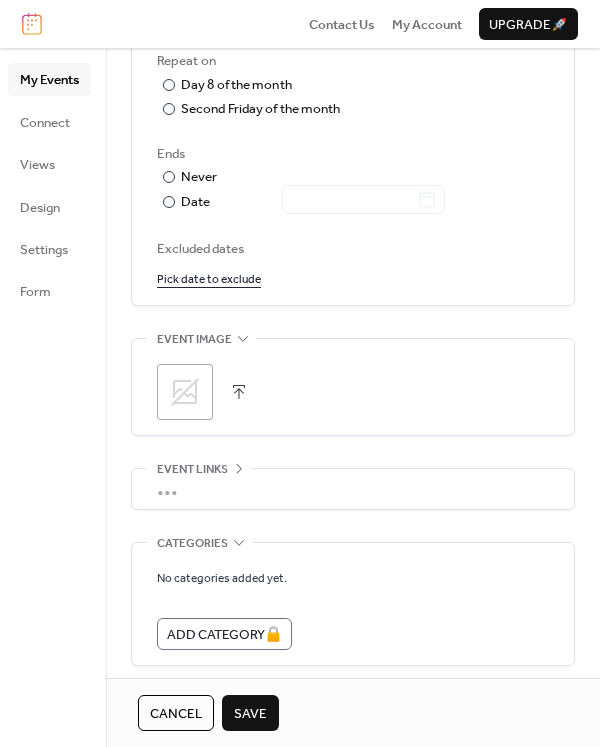 scroll, scrollTop: 1129, scrollLeft: 0, axis: vertical 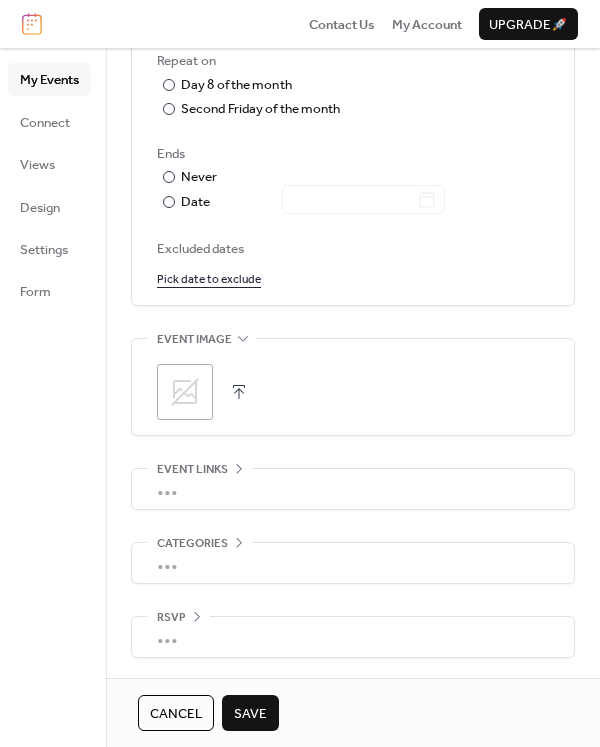 click on "Save" at bounding box center (250, 714) 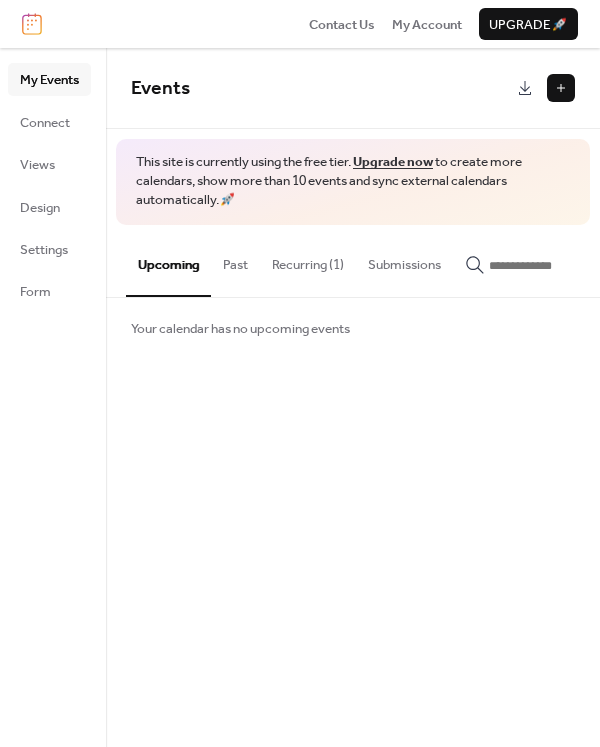 click at bounding box center (561, 88) 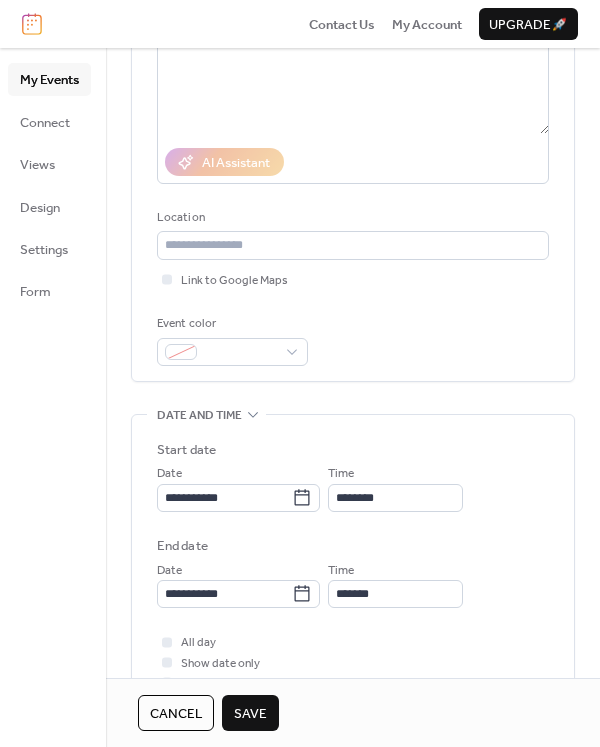 scroll, scrollTop: 300, scrollLeft: 0, axis: vertical 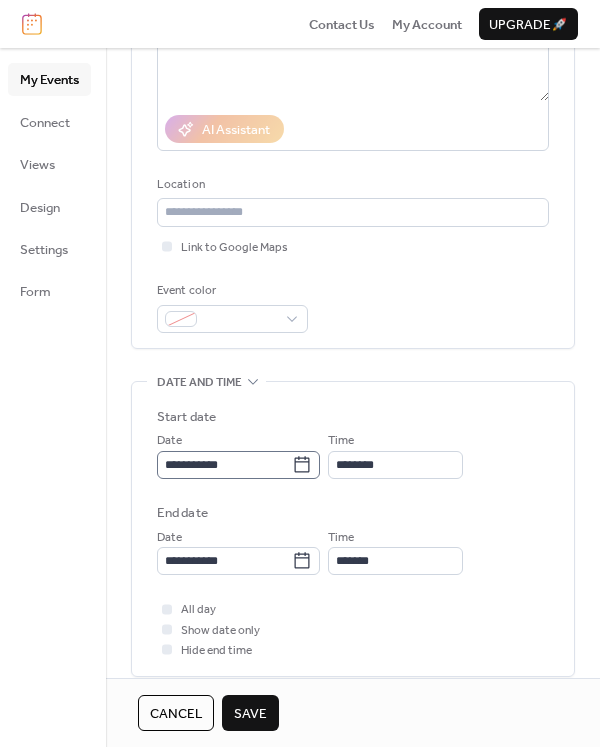 type on "*********" 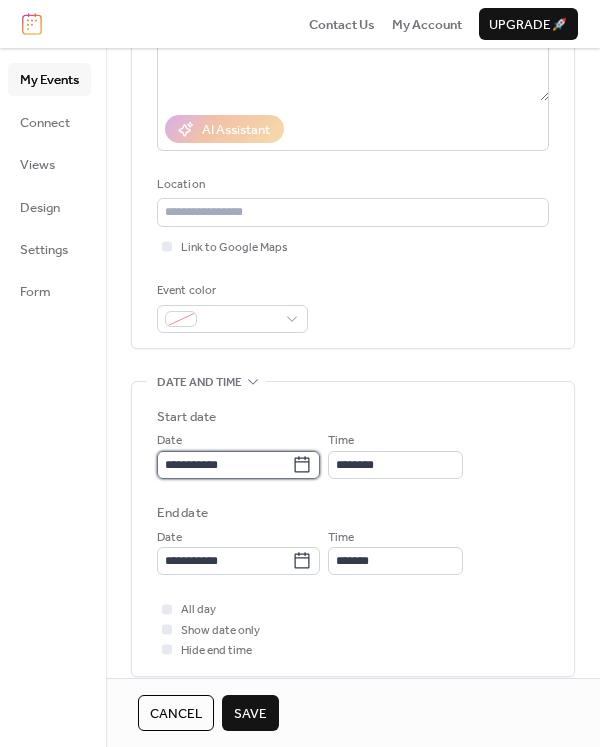 click on "**********" at bounding box center [224, 465] 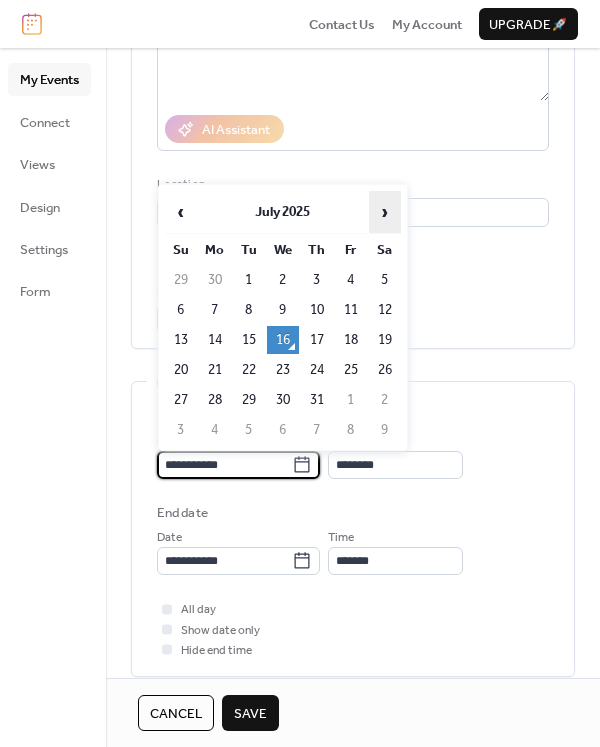 click on "›" at bounding box center [385, 212] 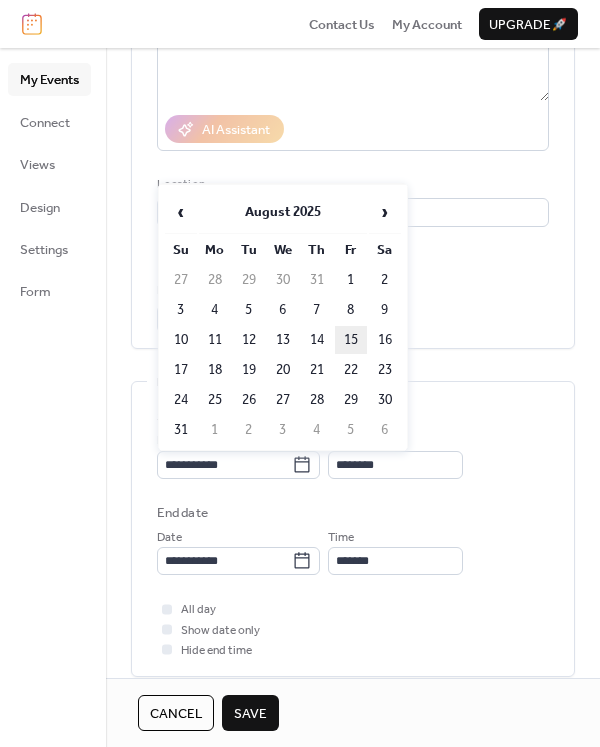 click on "15" at bounding box center [351, 340] 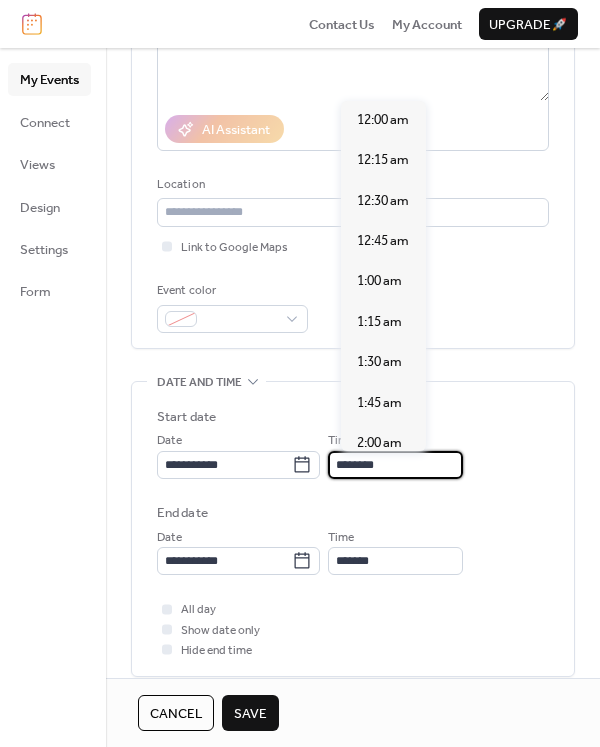 click on "********" at bounding box center [395, 465] 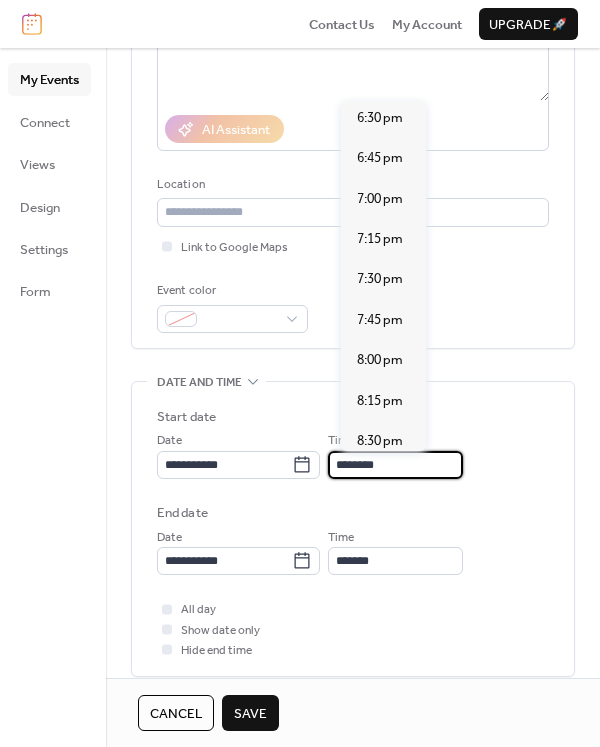 scroll, scrollTop: 3040, scrollLeft: 0, axis: vertical 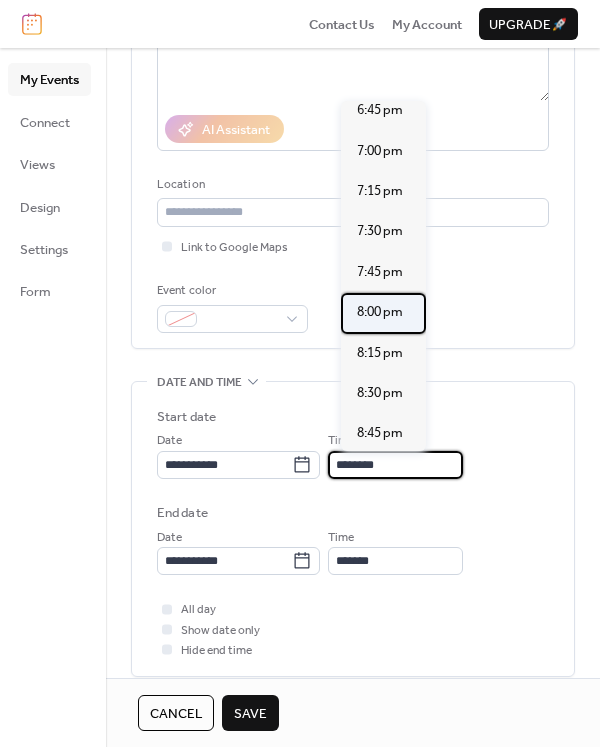 click on "8:00 pm" at bounding box center [380, 312] 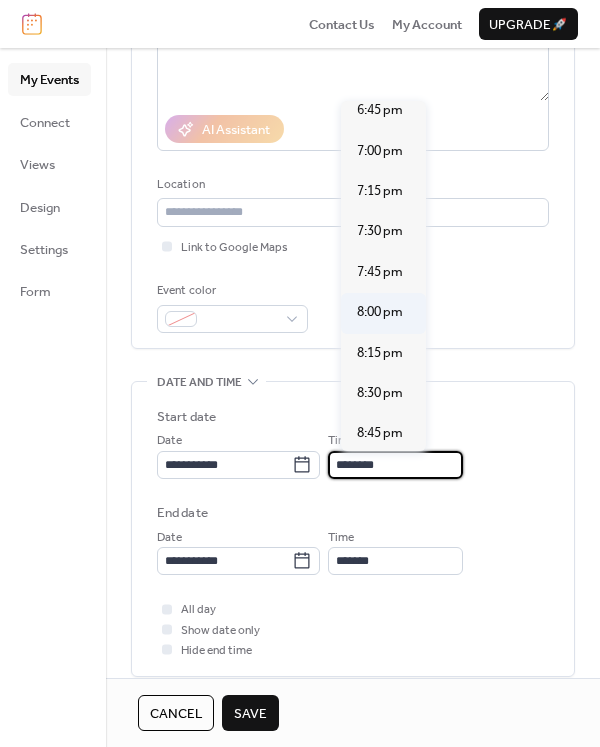 type on "*******" 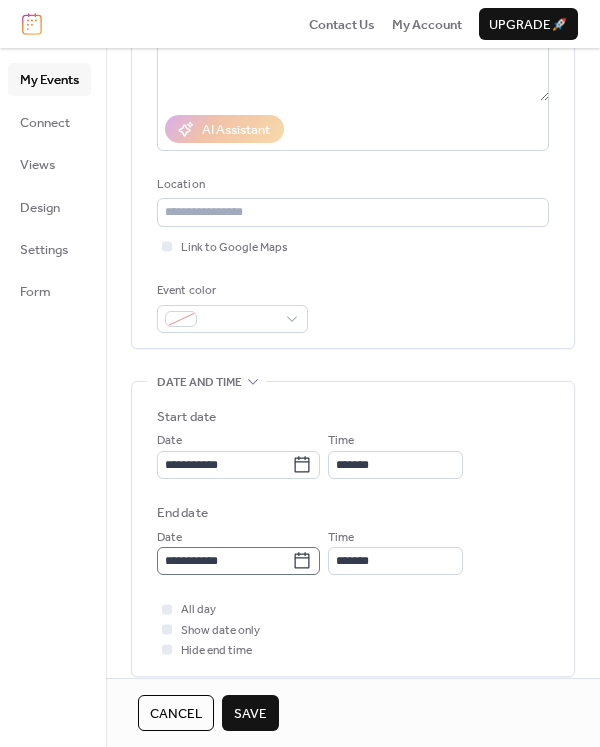 click 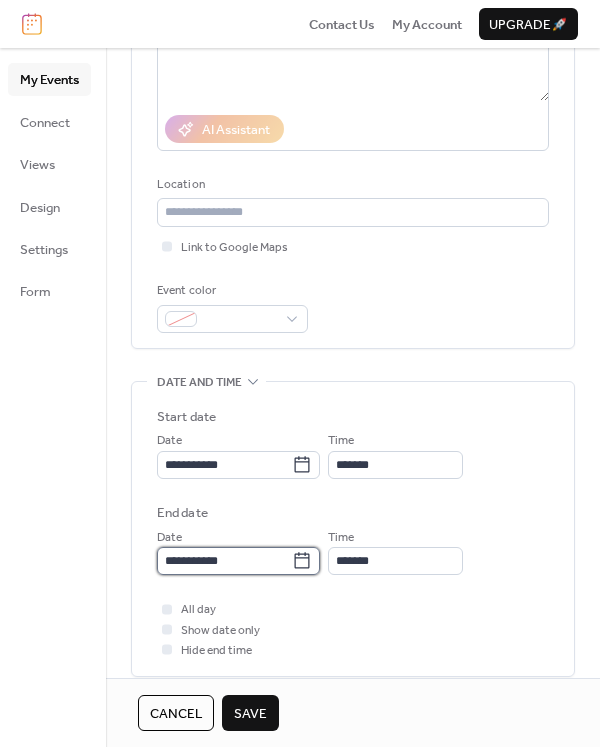 click on "**********" at bounding box center [224, 561] 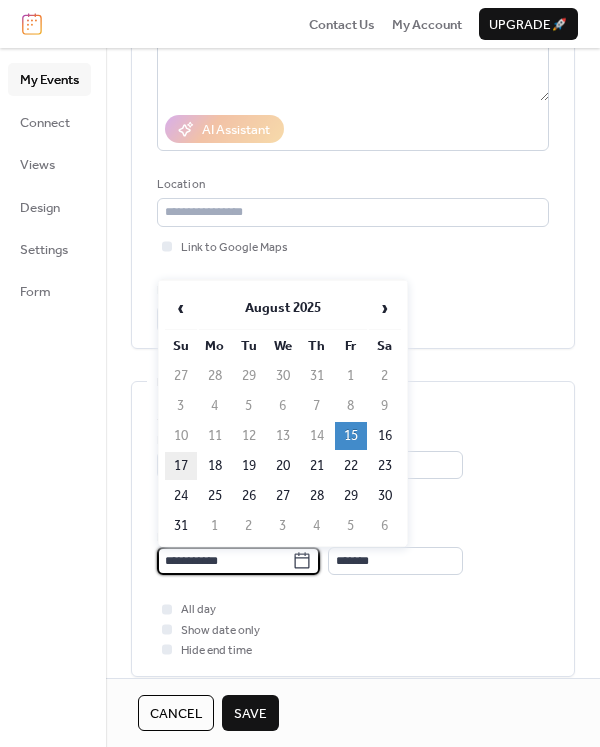 click on "17" at bounding box center [181, 466] 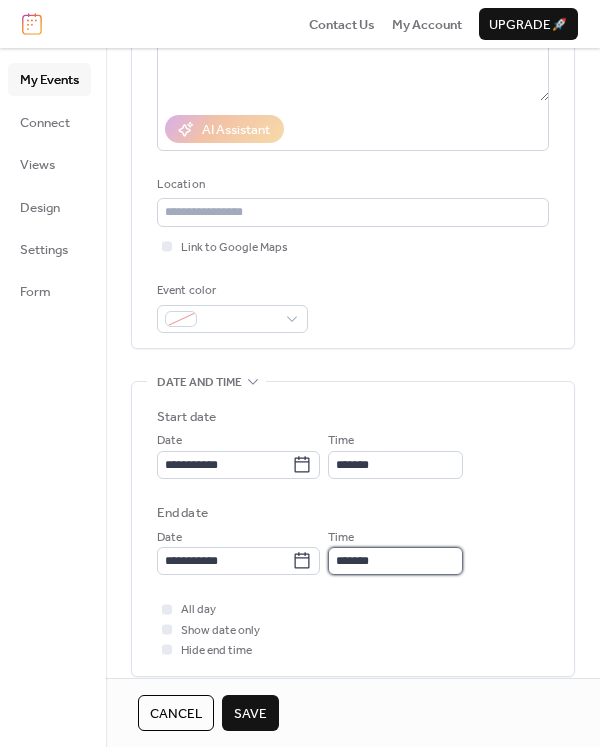click on "*******" at bounding box center [395, 561] 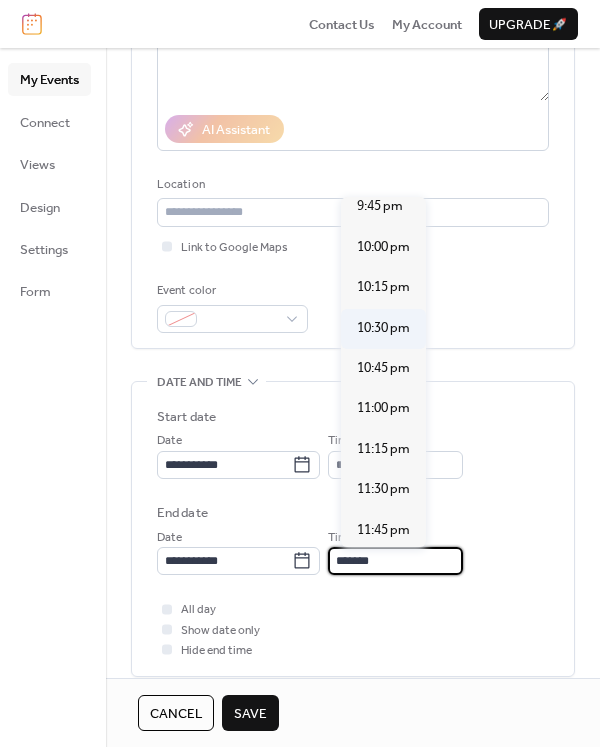 scroll, scrollTop: 3529, scrollLeft: 0, axis: vertical 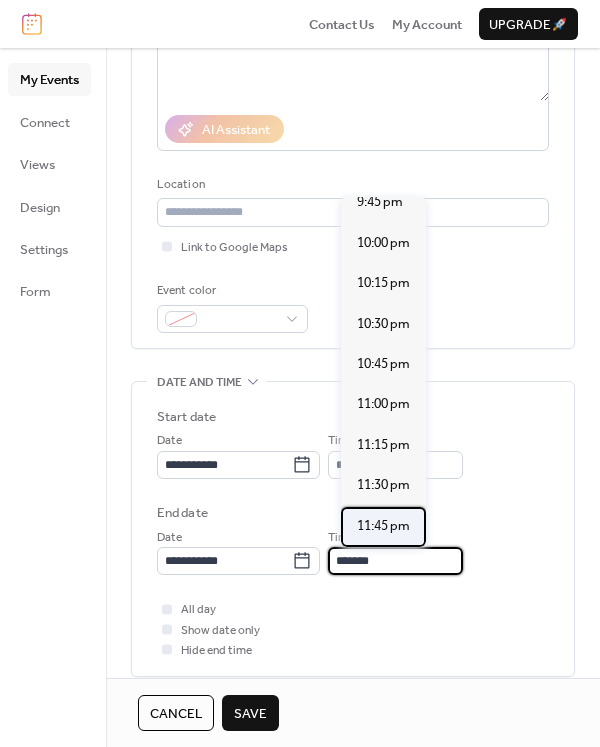click on "11:45 pm" at bounding box center [383, 526] 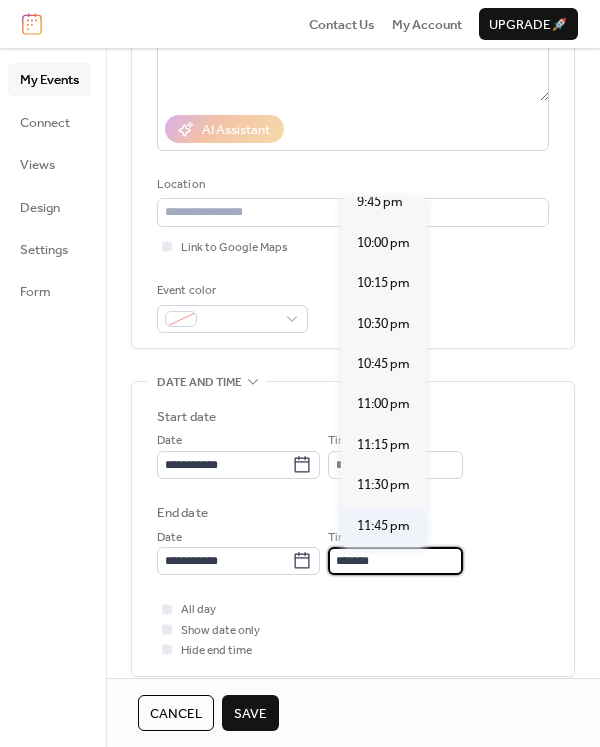 type on "********" 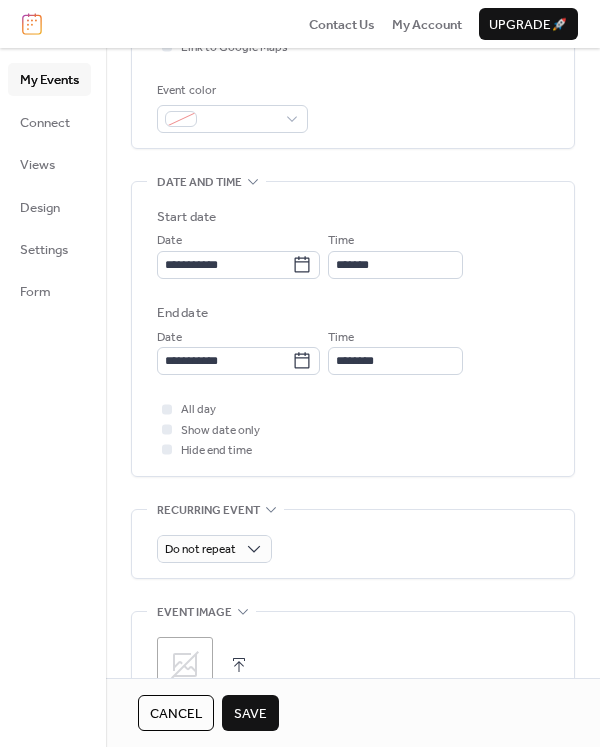 scroll, scrollTop: 600, scrollLeft: 0, axis: vertical 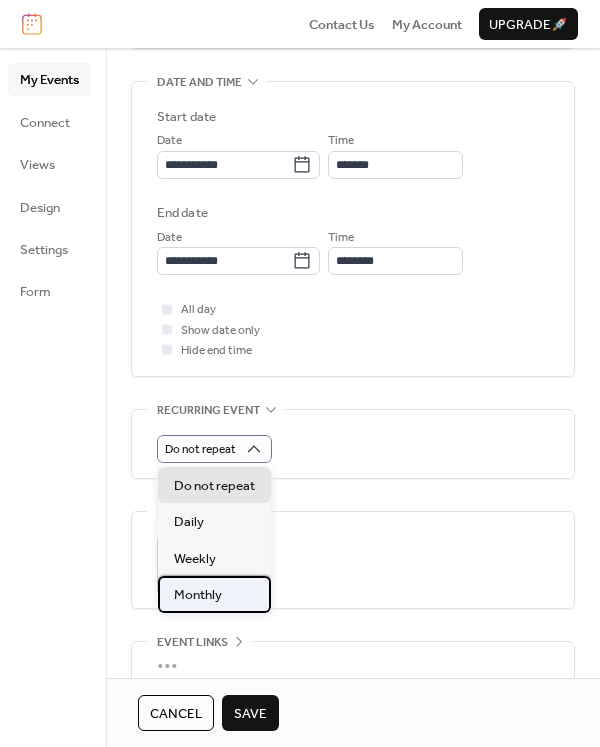 click on "Monthly" at bounding box center (198, 595) 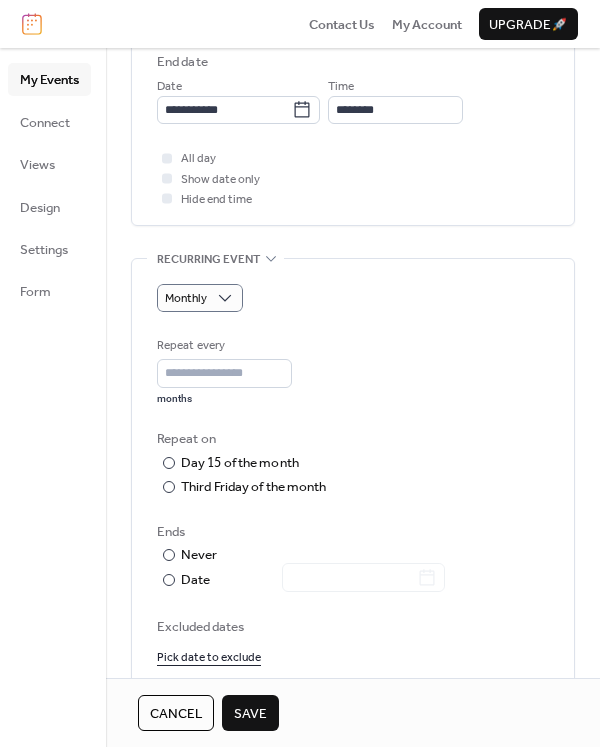 scroll, scrollTop: 800, scrollLeft: 0, axis: vertical 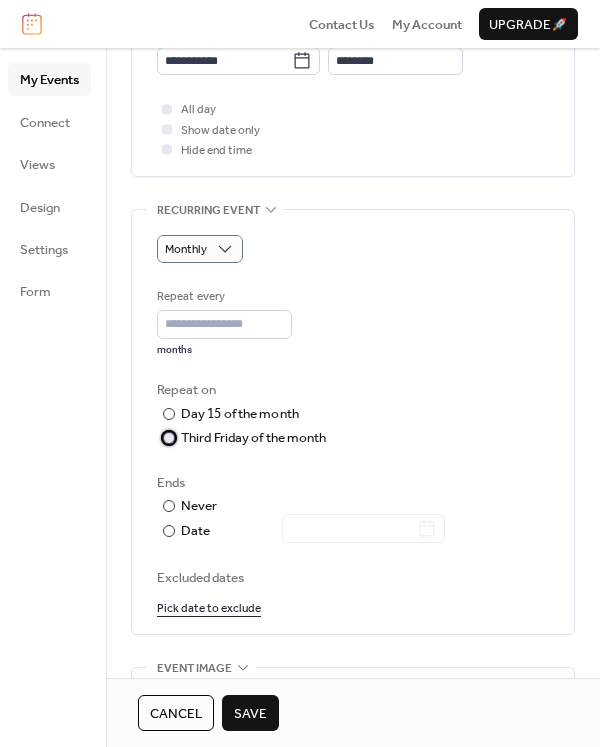 click at bounding box center (169, 438) 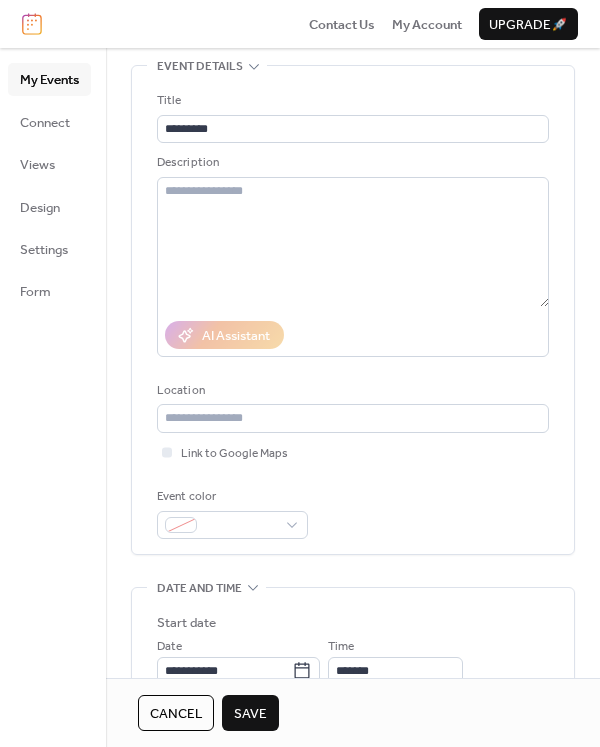 scroll, scrollTop: 129, scrollLeft: 0, axis: vertical 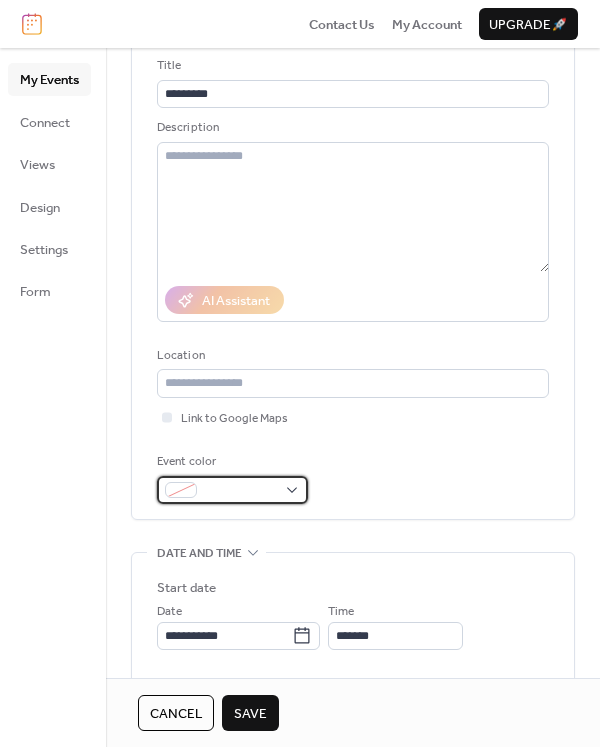 click at bounding box center (240, 491) 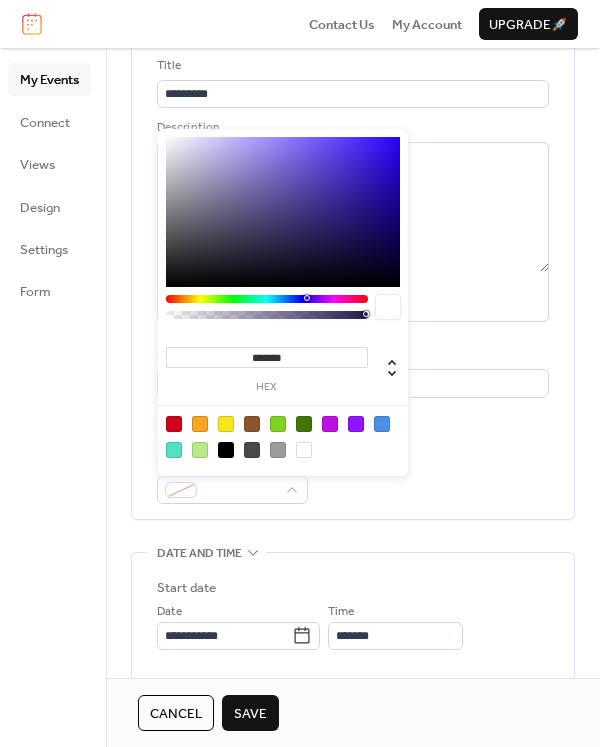 click at bounding box center (174, 424) 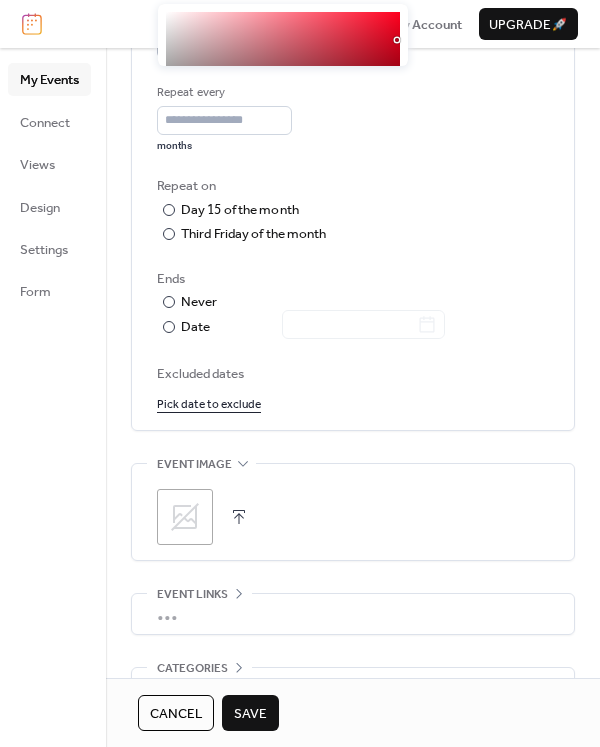 scroll, scrollTop: 1129, scrollLeft: 0, axis: vertical 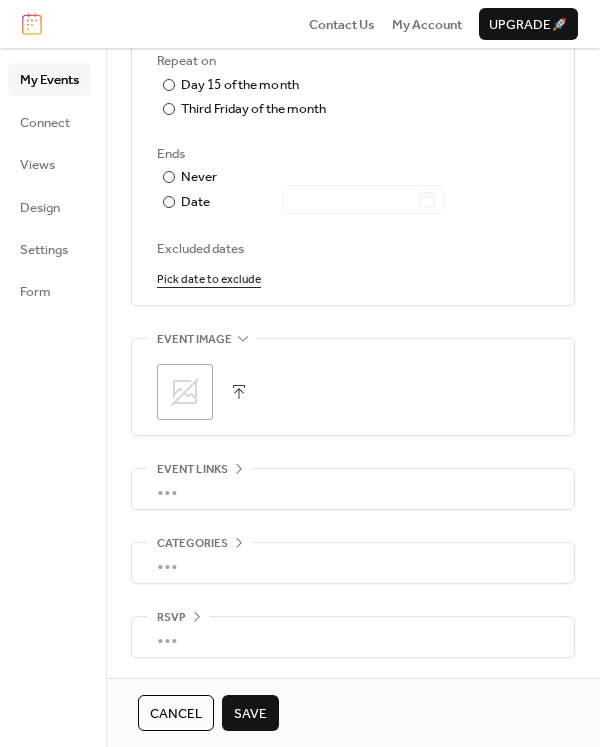 click on "Save" at bounding box center [250, 714] 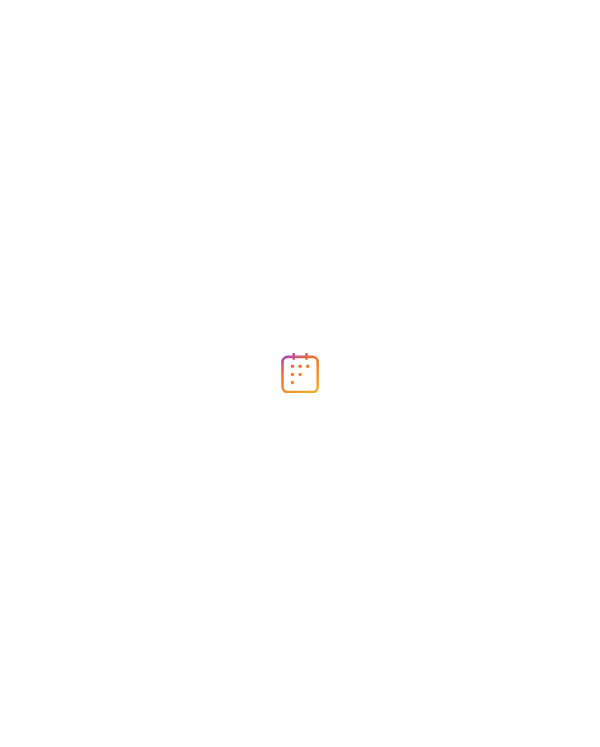 scroll, scrollTop: 0, scrollLeft: 0, axis: both 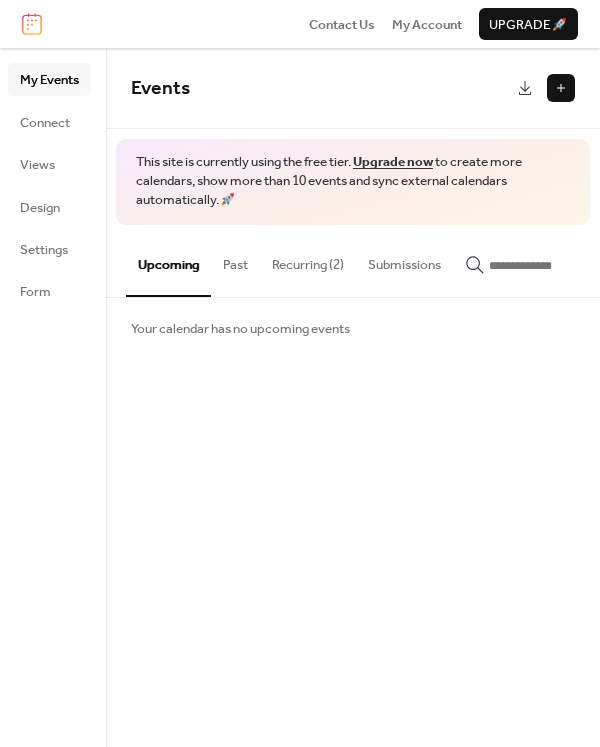 click on "Recurring (2)" at bounding box center (308, 260) 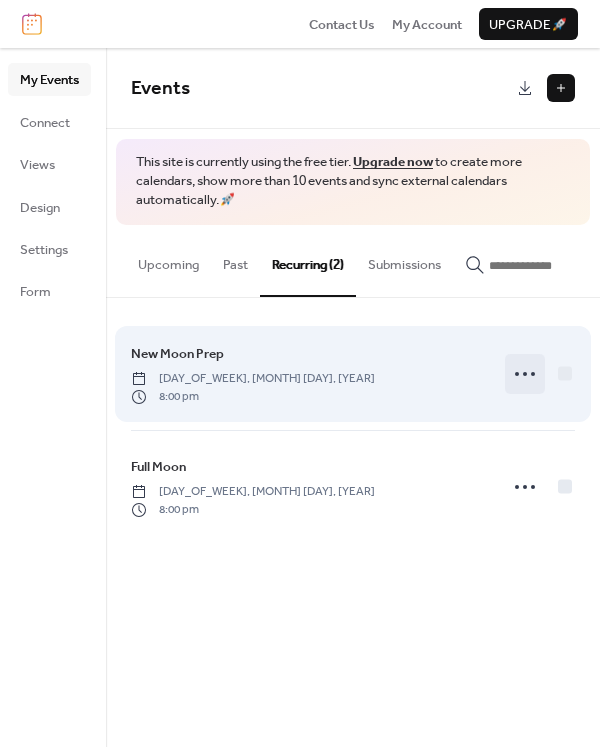 click 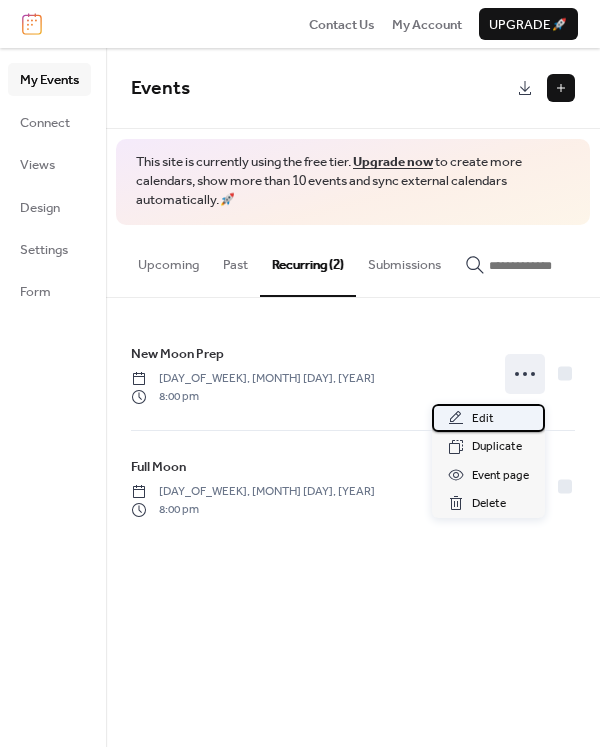 click on "Edit" at bounding box center [483, 419] 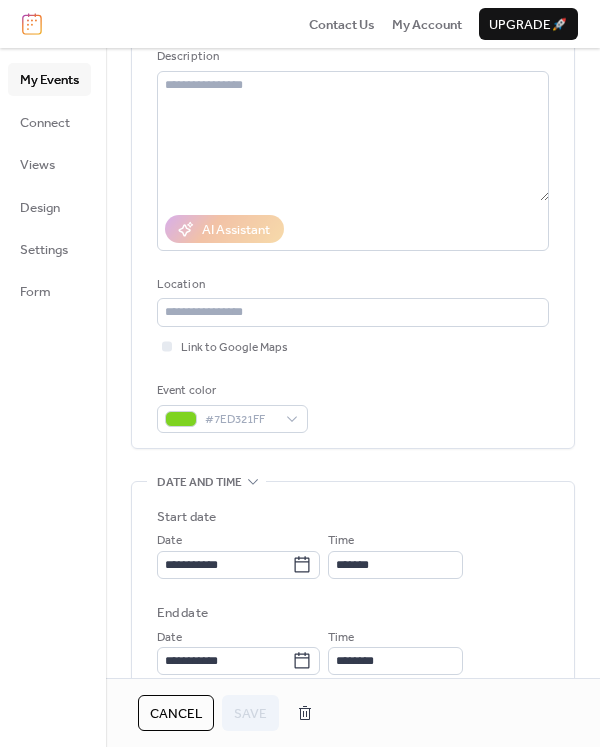 scroll, scrollTop: 400, scrollLeft: 0, axis: vertical 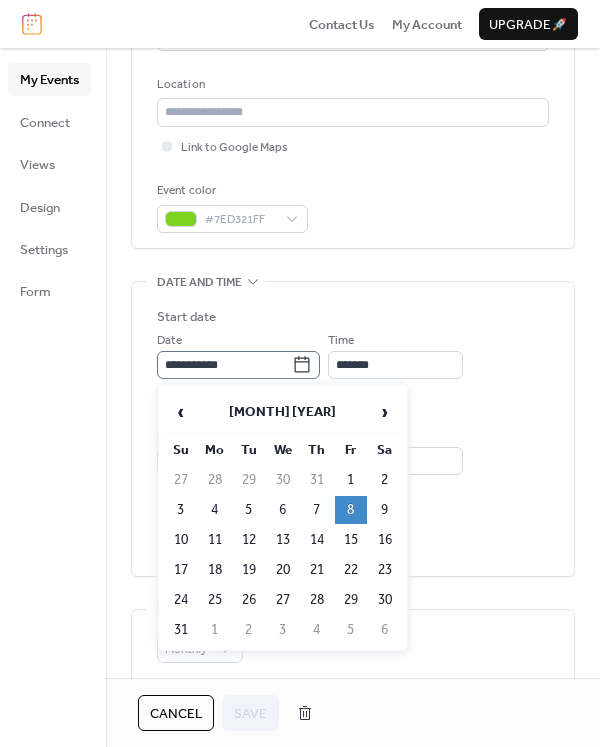click 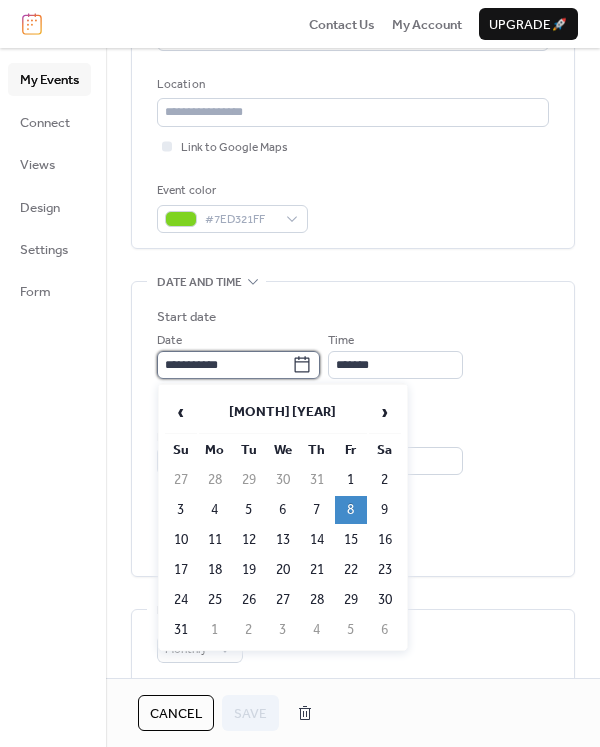 click on "**********" at bounding box center (224, 365) 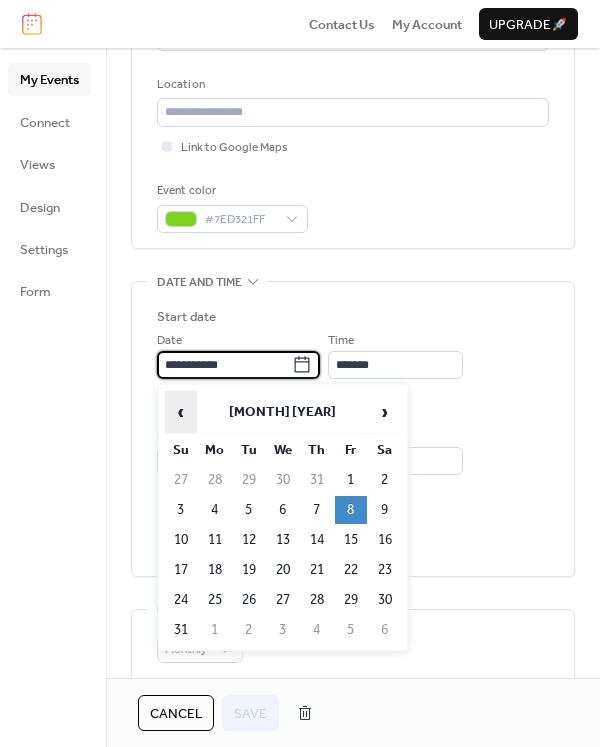 click on "‹" at bounding box center [181, 412] 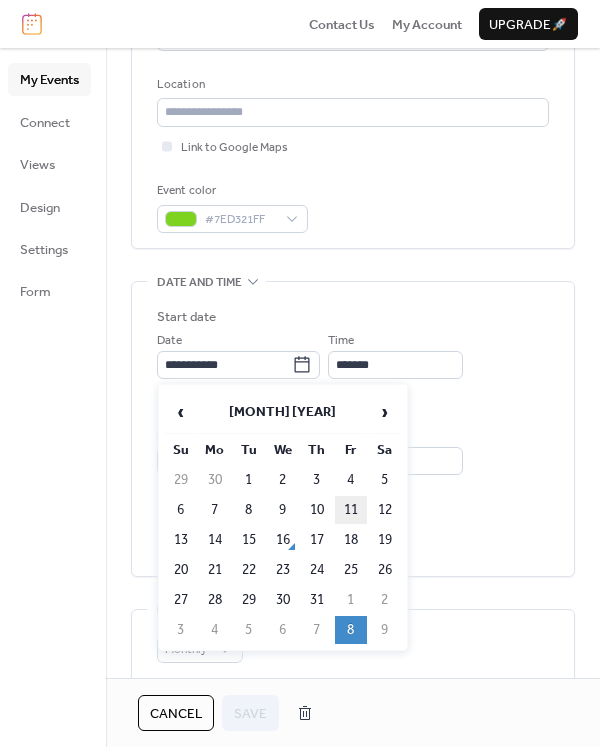 click on "11" at bounding box center (351, 510) 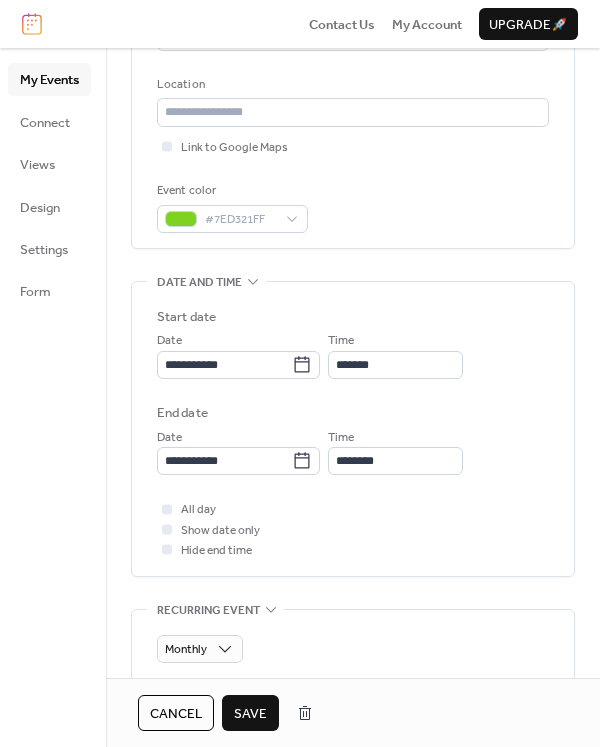 click on "Save" at bounding box center [250, 714] 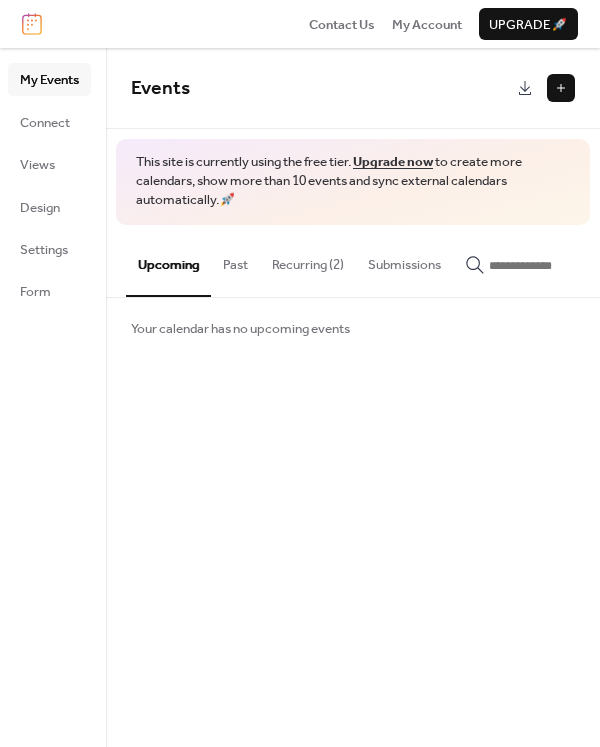 click on "Recurring (2)" at bounding box center (308, 260) 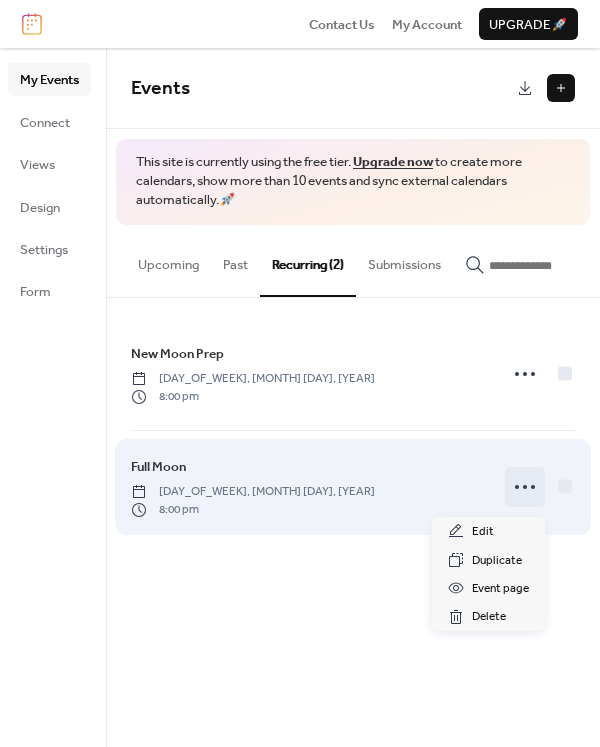 click 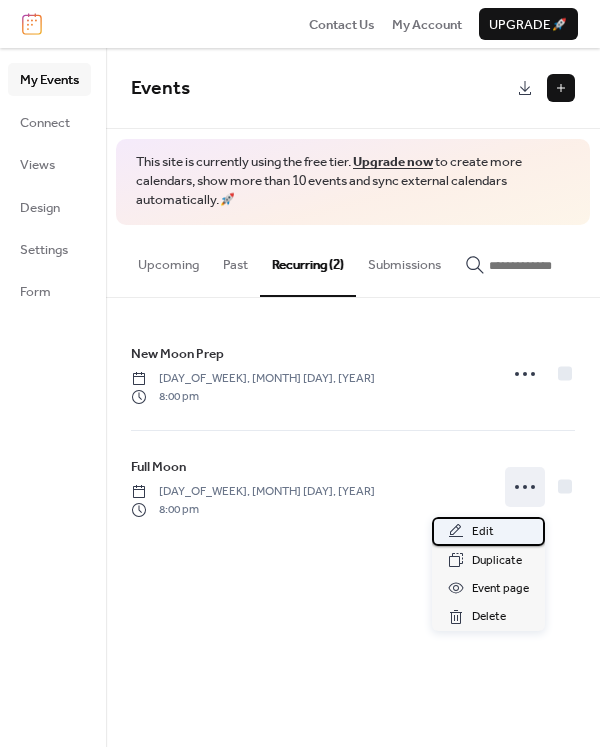 click on "Edit" at bounding box center [483, 532] 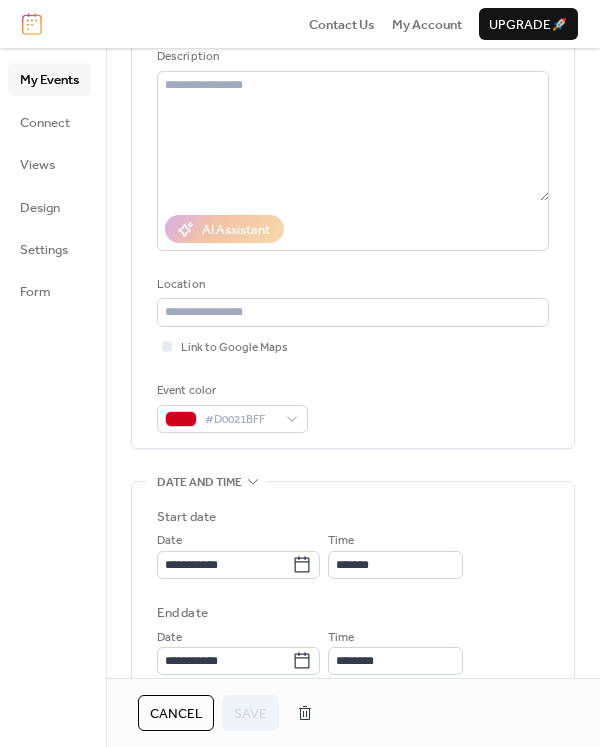 scroll, scrollTop: 300, scrollLeft: 0, axis: vertical 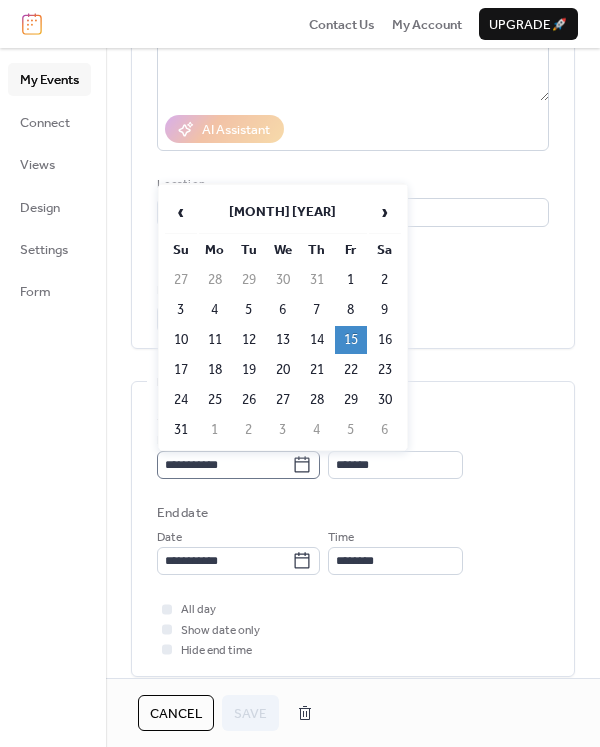 click 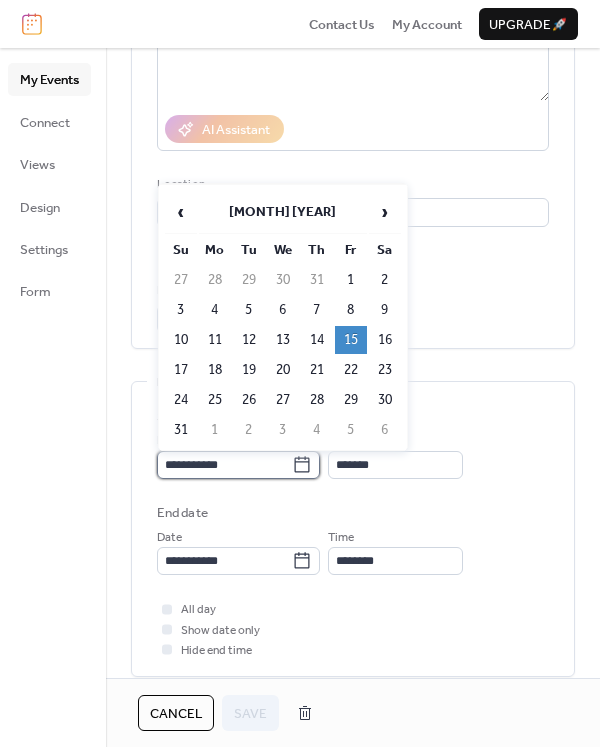 click on "**********" at bounding box center [224, 465] 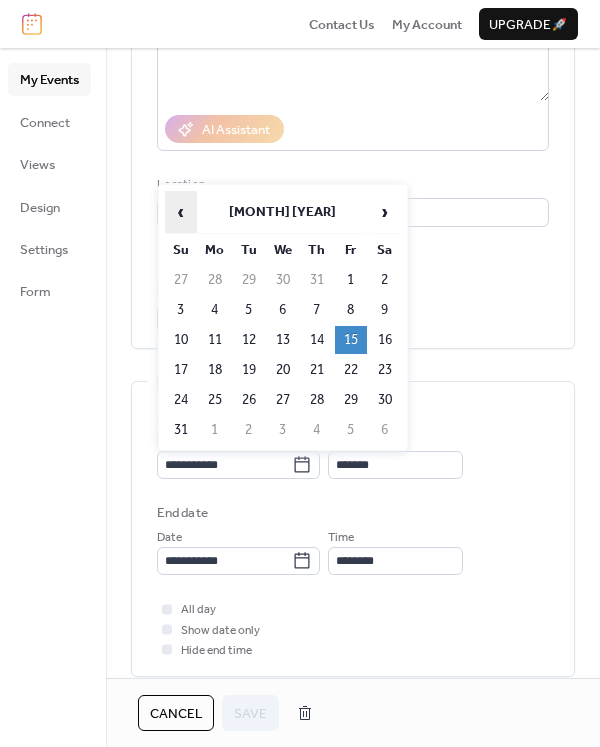 click on "‹" at bounding box center [181, 212] 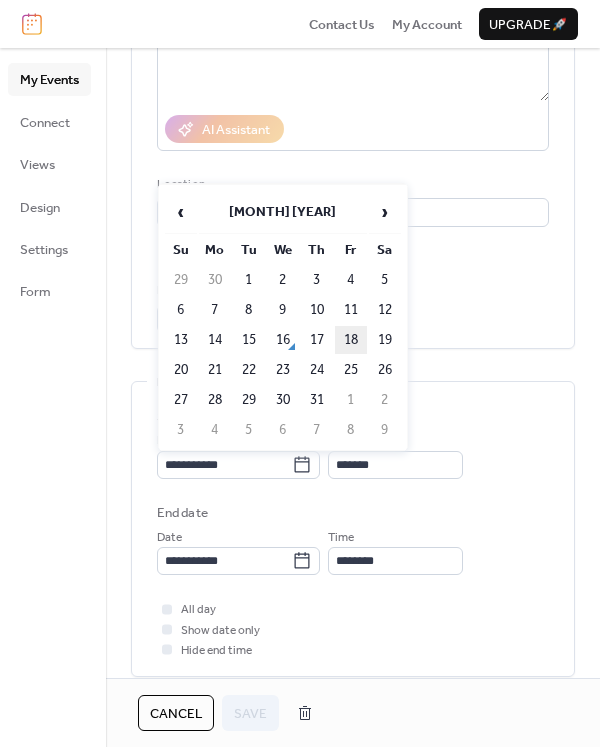 click on "18" at bounding box center (351, 340) 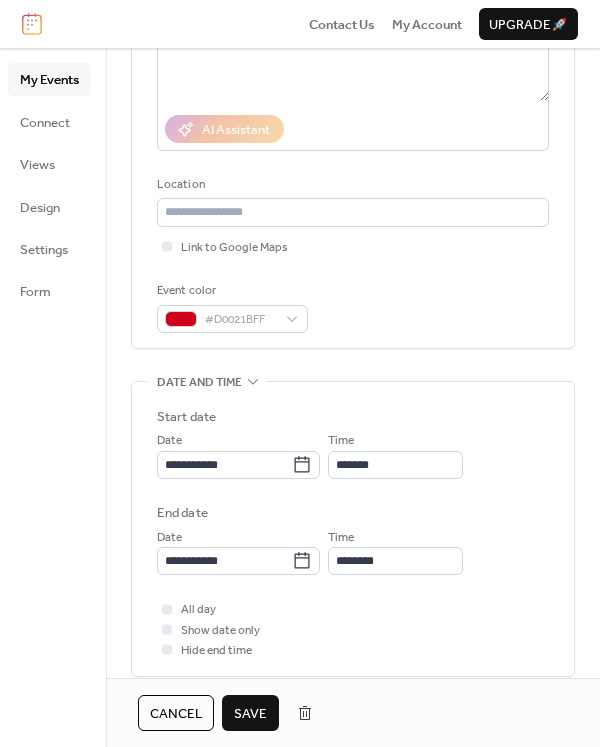 click on "Save" at bounding box center (250, 714) 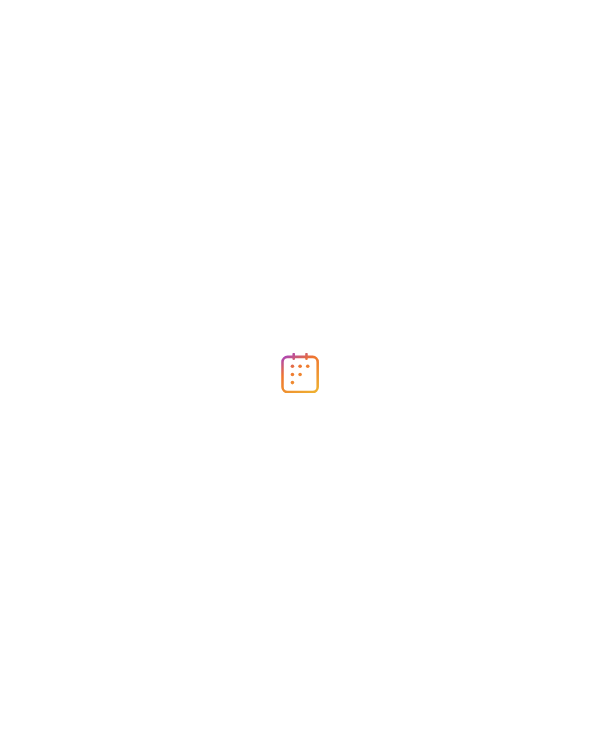 scroll, scrollTop: 0, scrollLeft: 0, axis: both 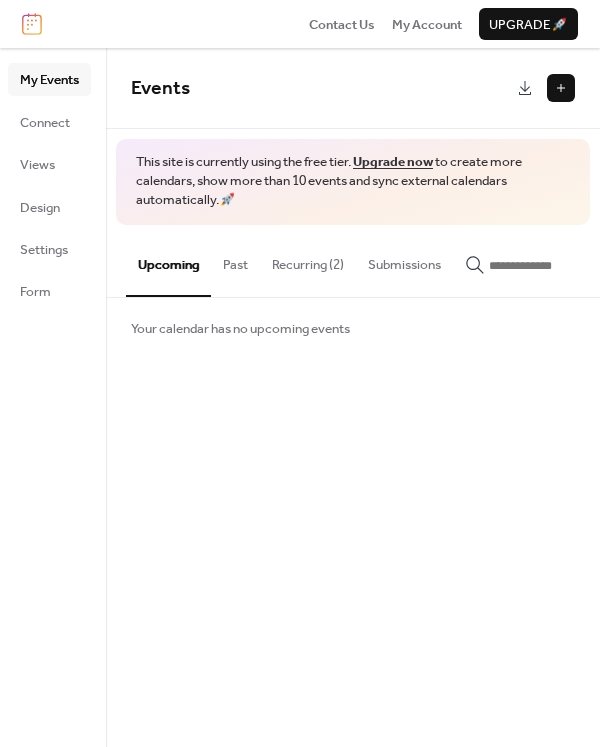 click on "Recurring (2)" at bounding box center [308, 260] 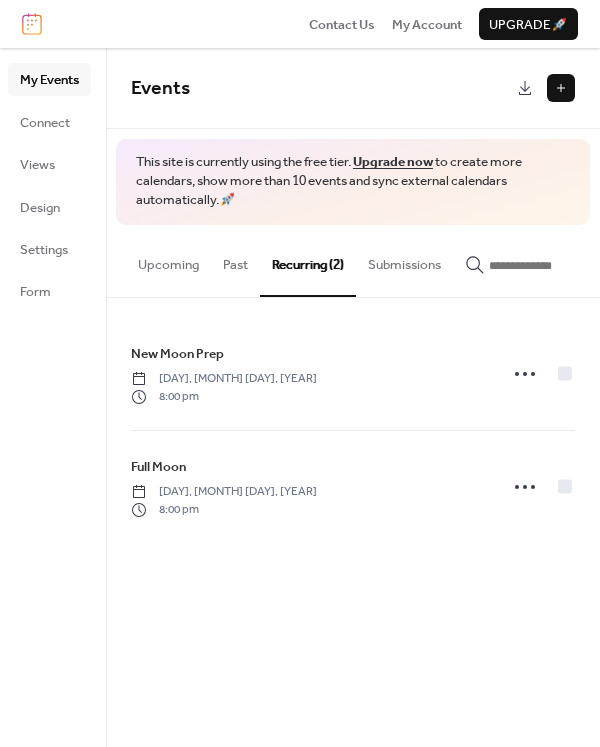 click at bounding box center (561, 88) 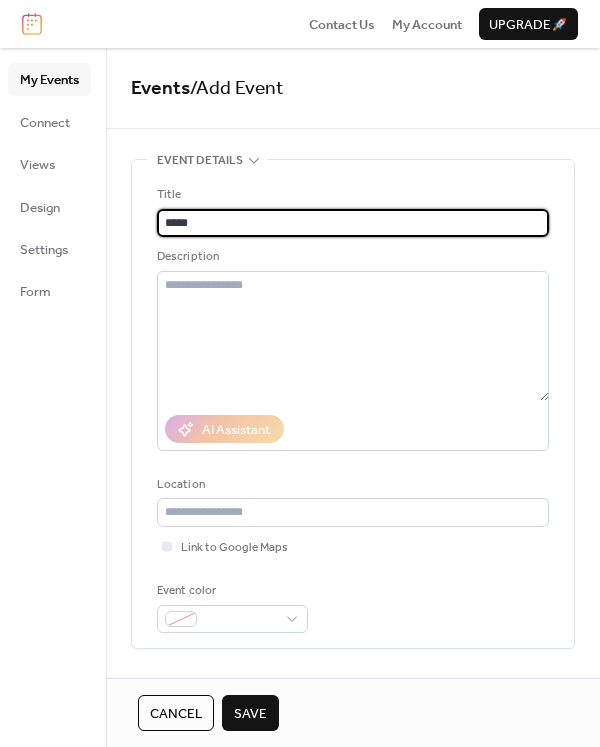 type on "**********" 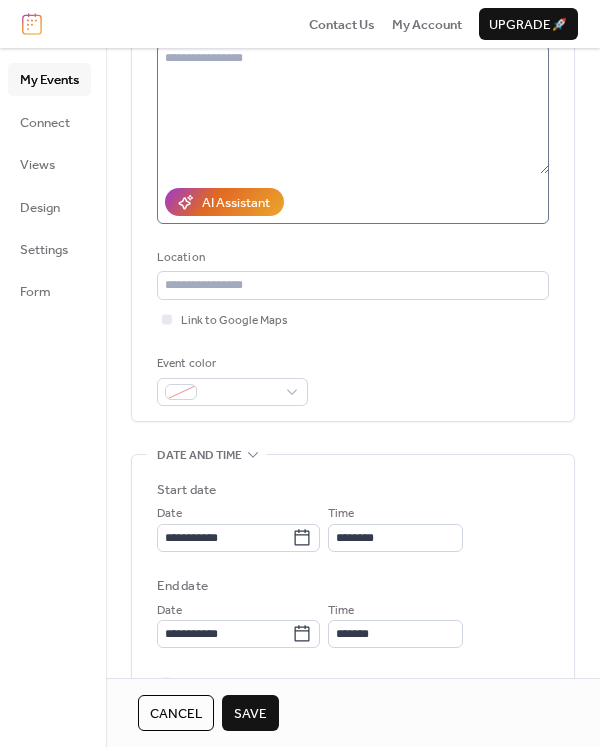 scroll, scrollTop: 300, scrollLeft: 0, axis: vertical 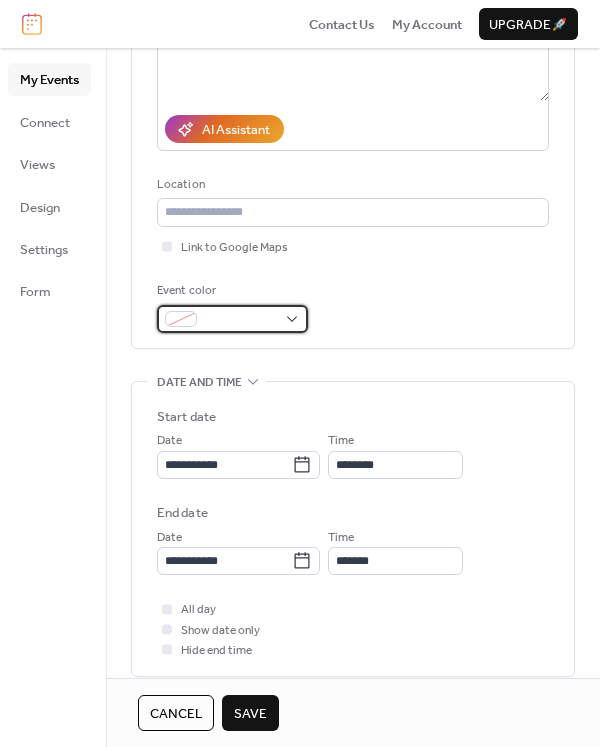 click at bounding box center (232, 319) 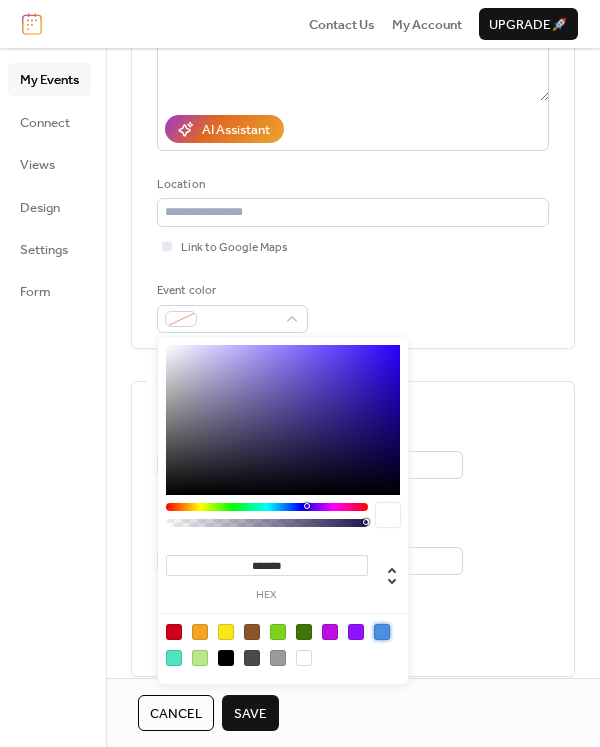 click at bounding box center (382, 632) 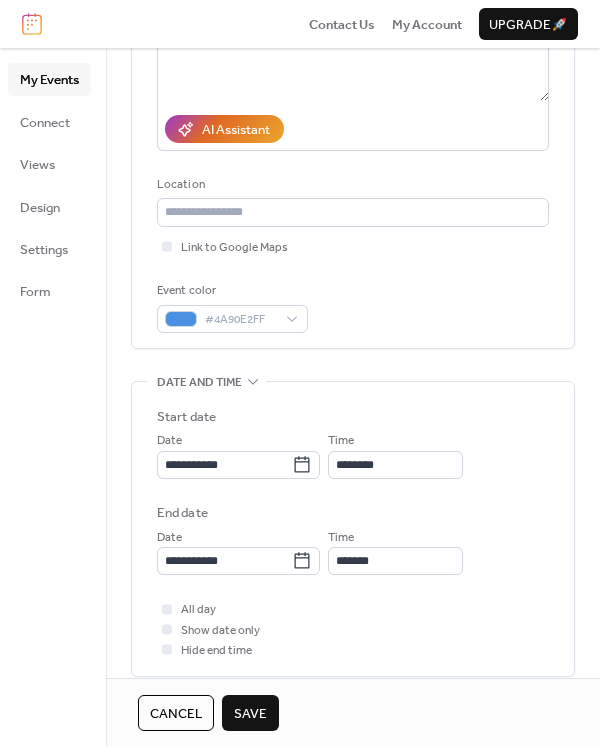 click on "End date" at bounding box center (353, 513) 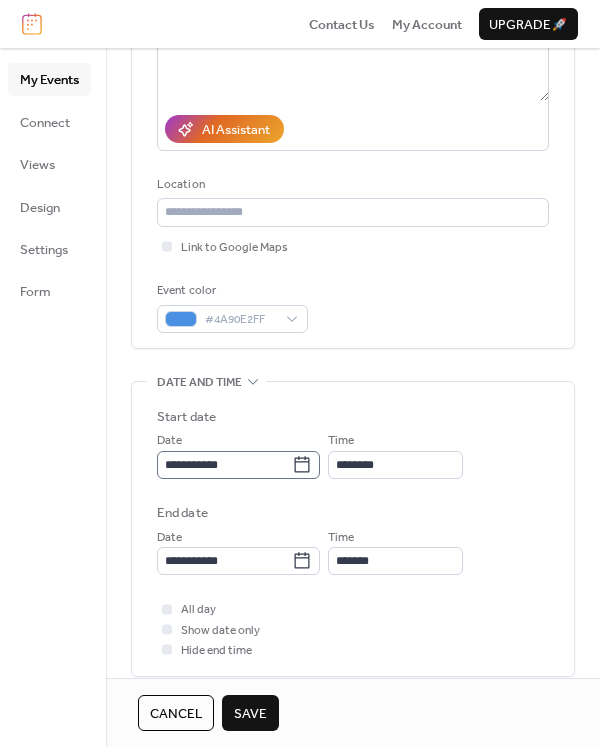 click 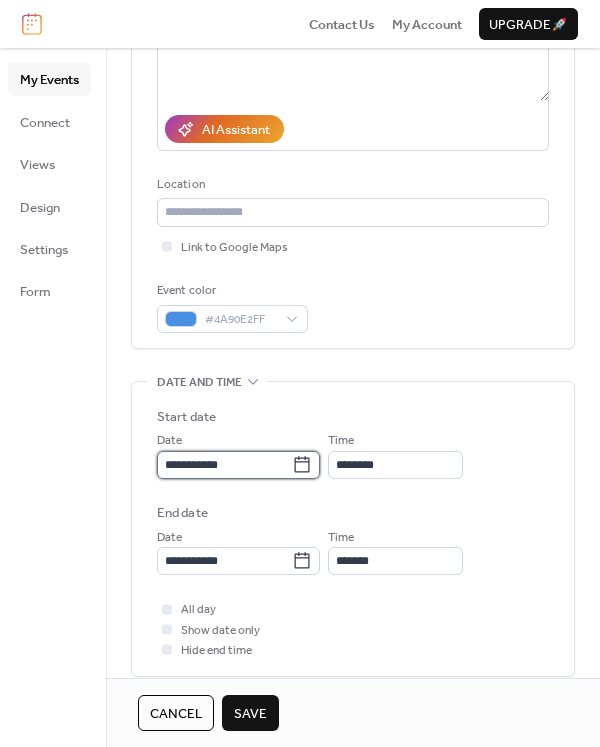 click on "**********" at bounding box center (224, 465) 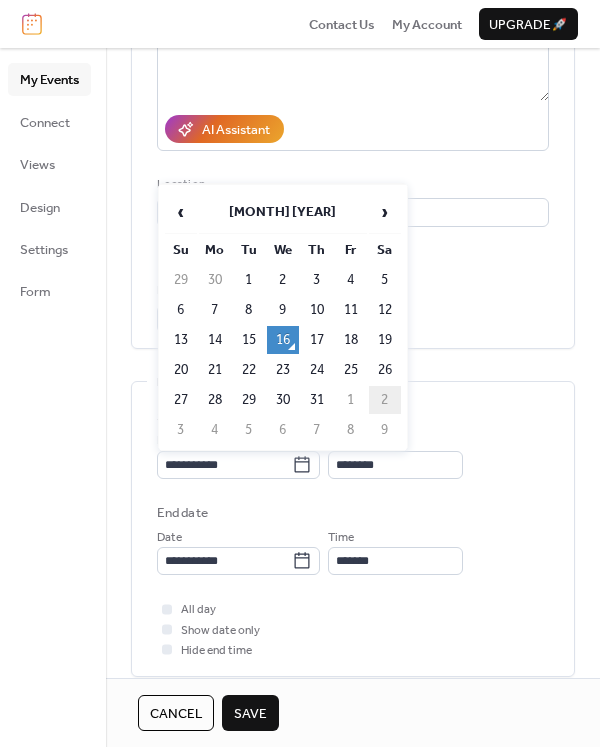 click on "2" at bounding box center [385, 400] 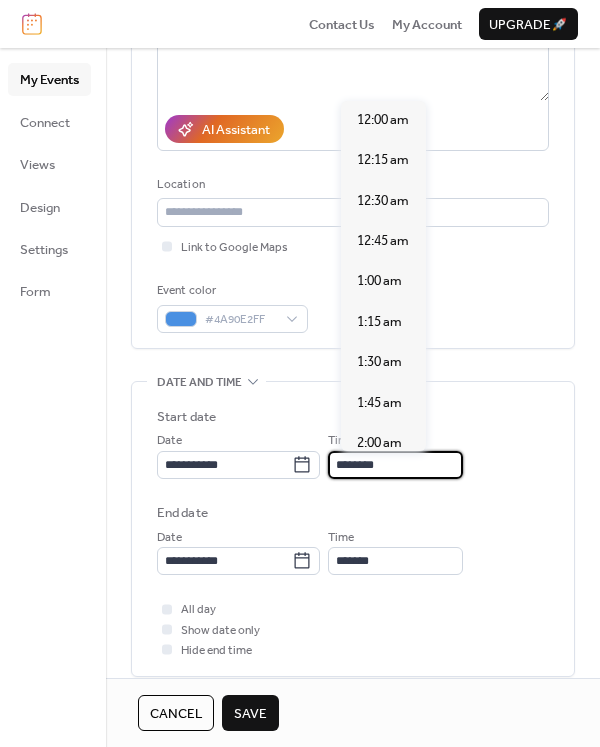 scroll, scrollTop: 1940, scrollLeft: 0, axis: vertical 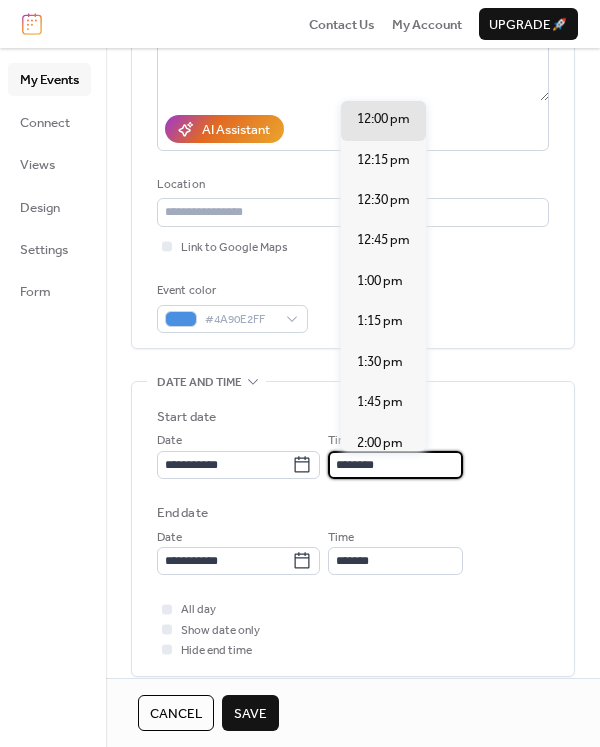 click on "********" at bounding box center (395, 465) 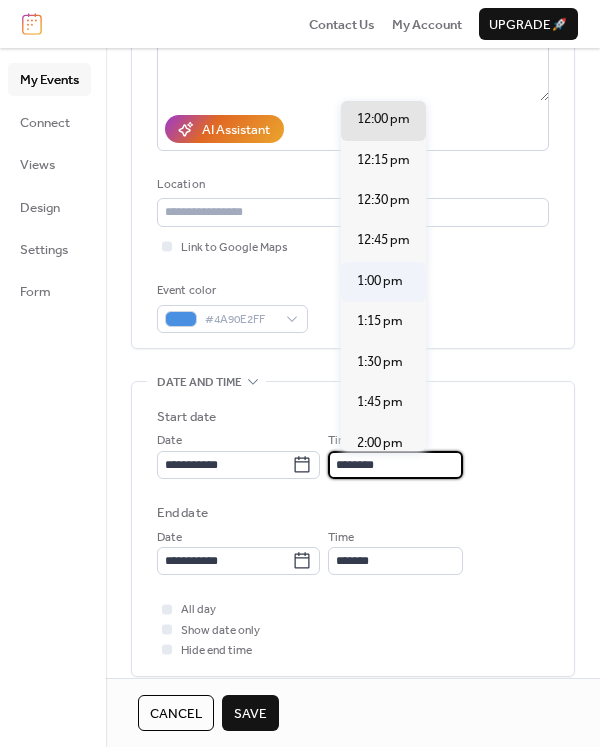 type on "*******" 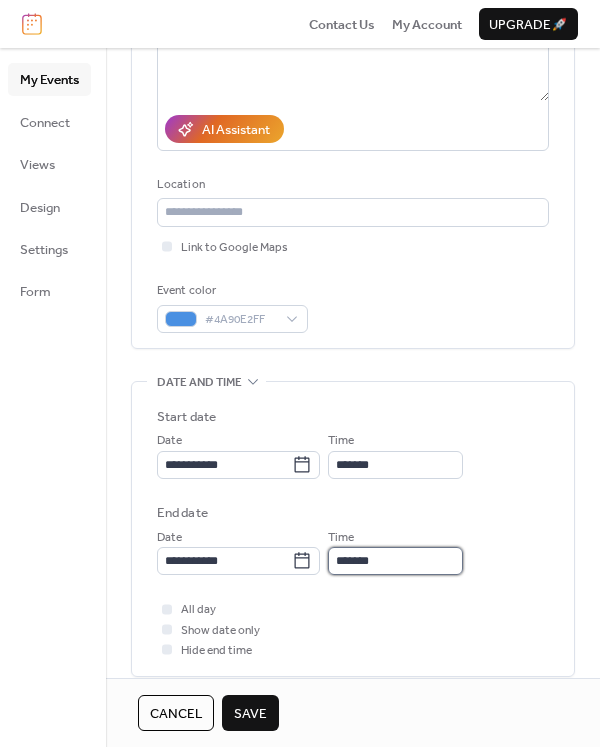 click on "*******" at bounding box center [395, 561] 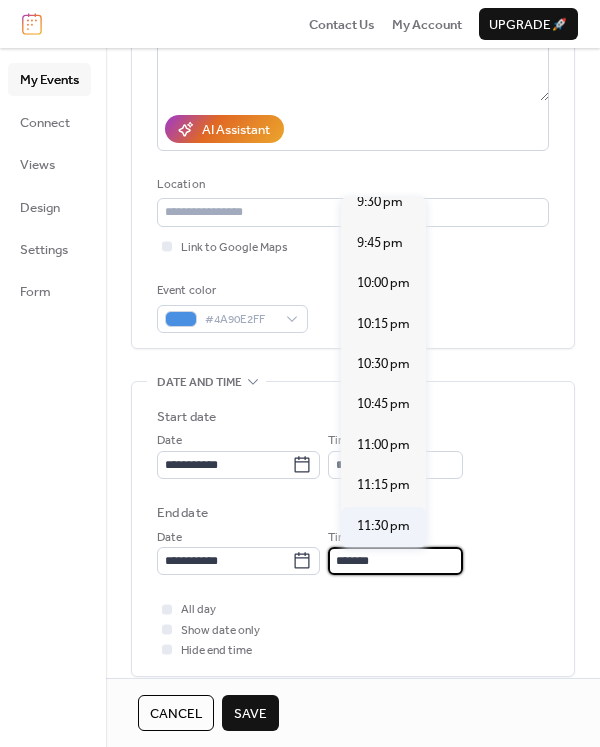 scroll, scrollTop: 1387, scrollLeft: 0, axis: vertical 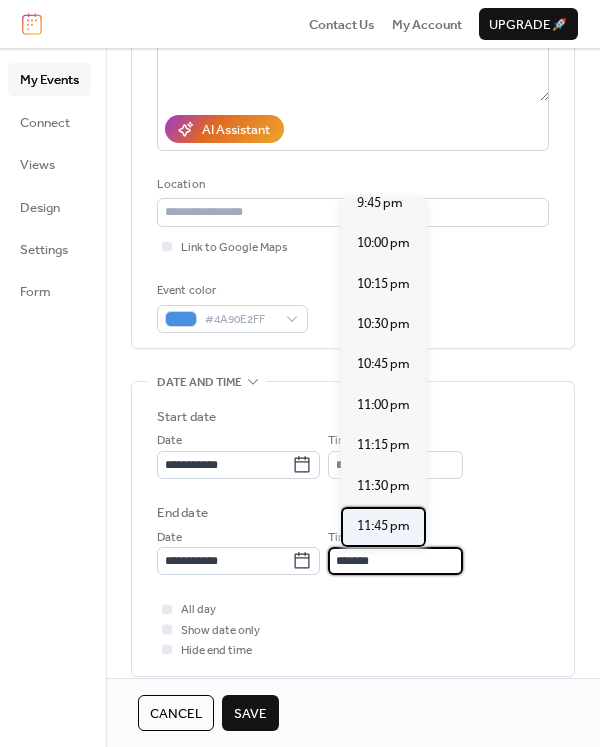click on "11:45 pm" at bounding box center (383, 526) 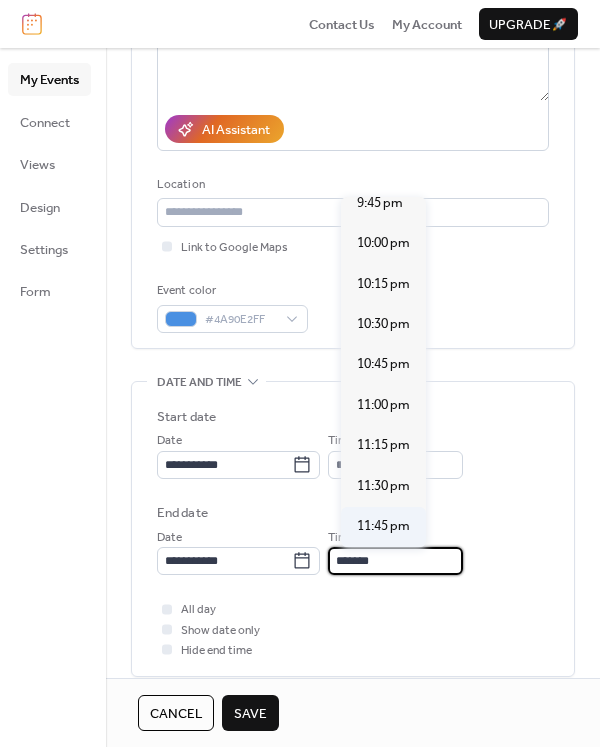type on "********" 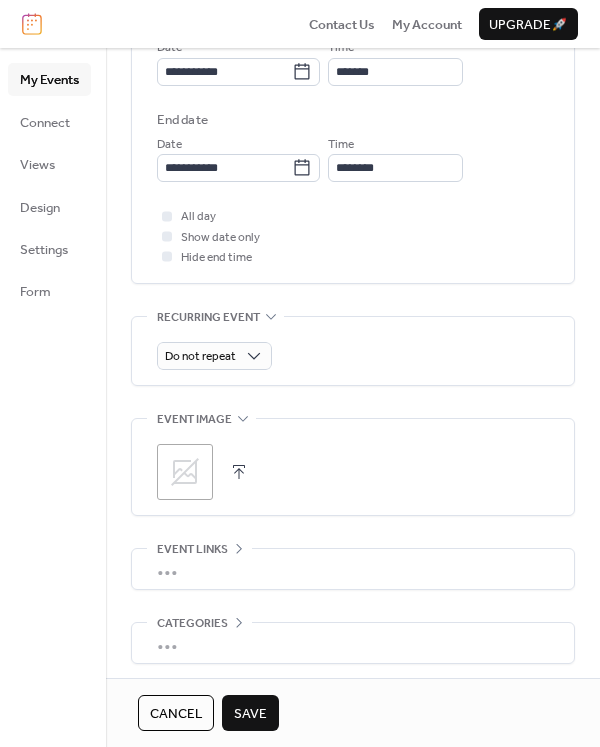 scroll, scrollTop: 700, scrollLeft: 0, axis: vertical 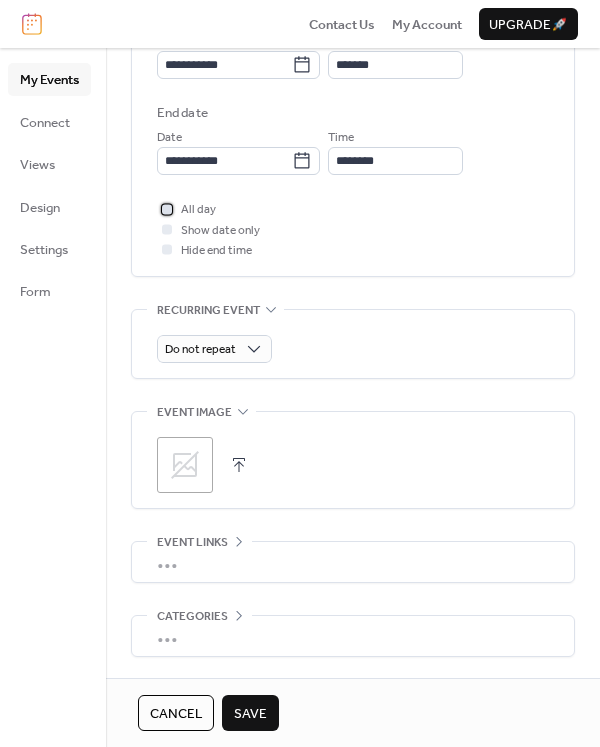 click at bounding box center (167, 209) 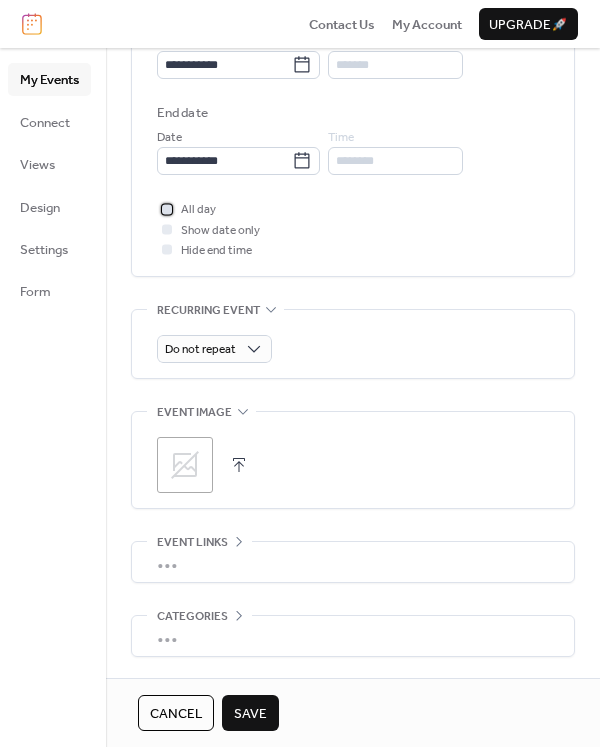 click 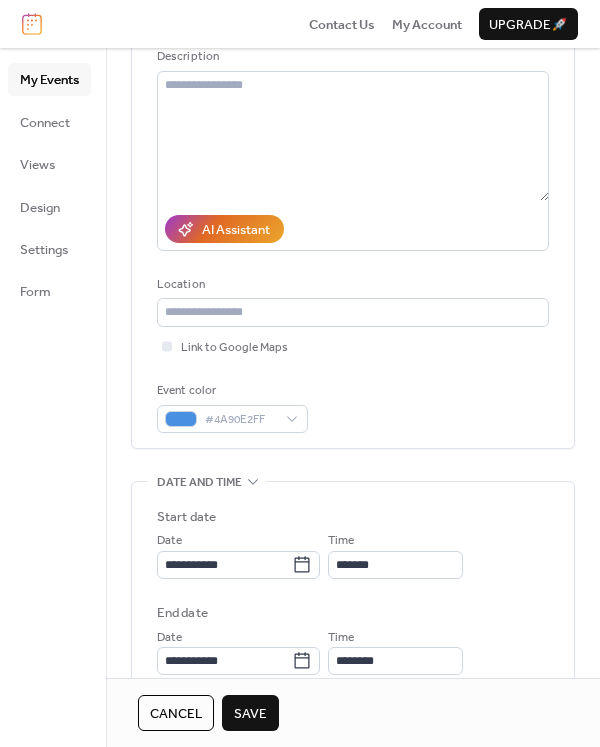 scroll, scrollTop: 500, scrollLeft: 0, axis: vertical 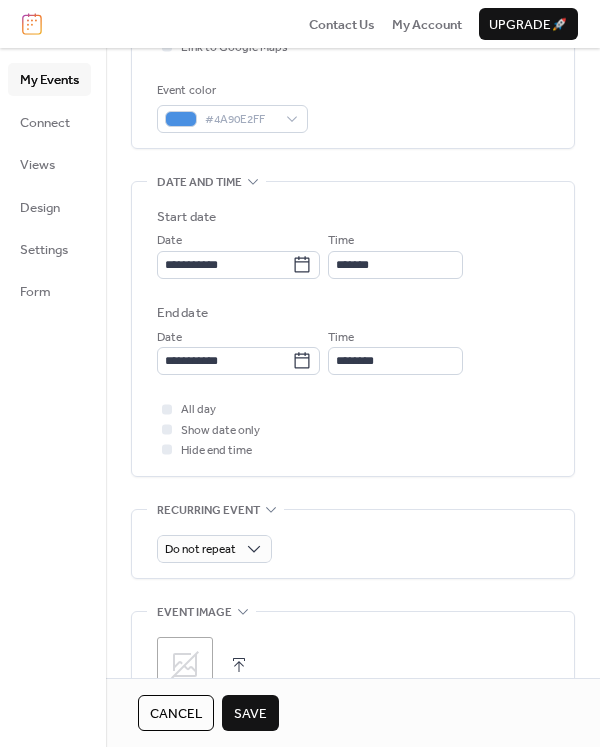click on "Save" at bounding box center [250, 714] 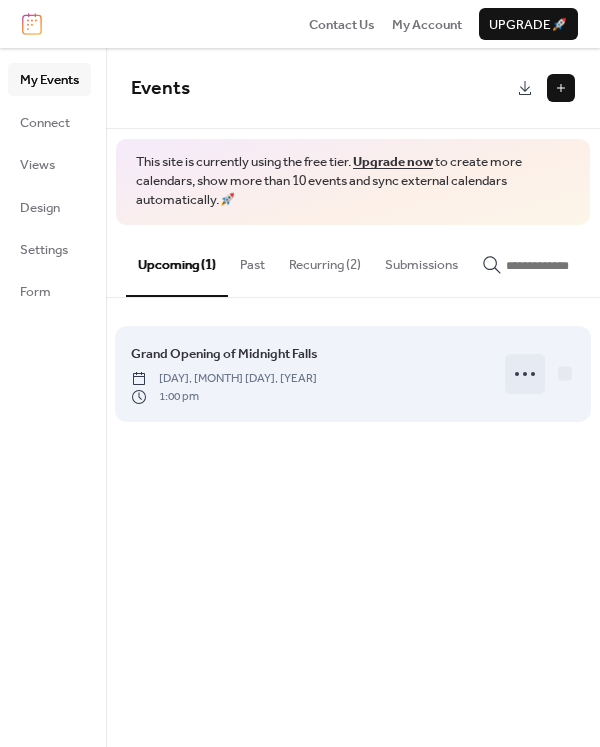 click 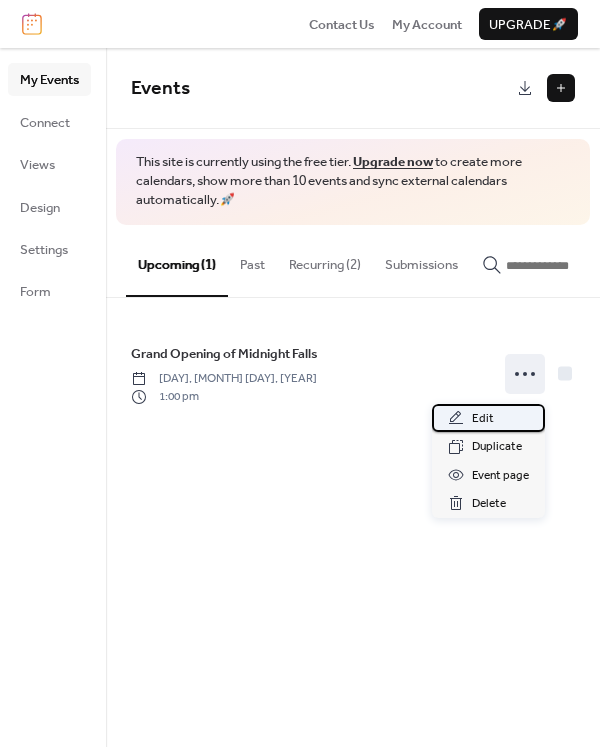 click on "Edit" at bounding box center (483, 419) 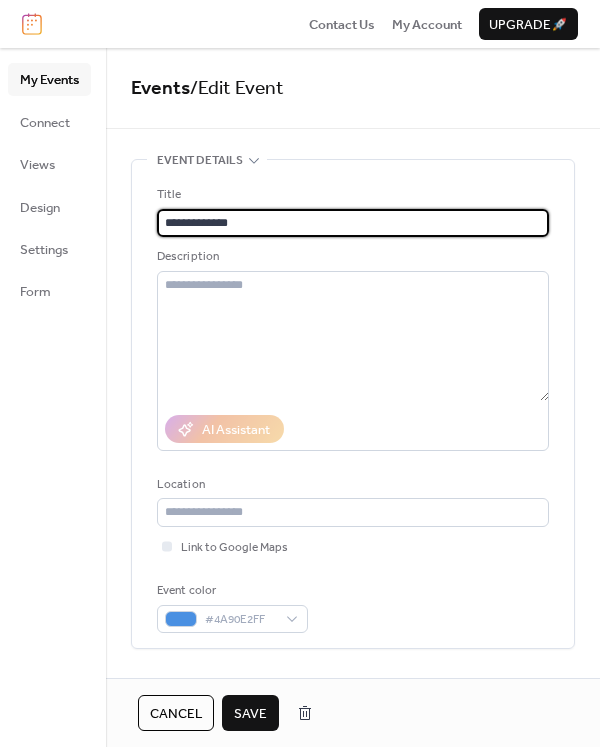 type on "**********" 